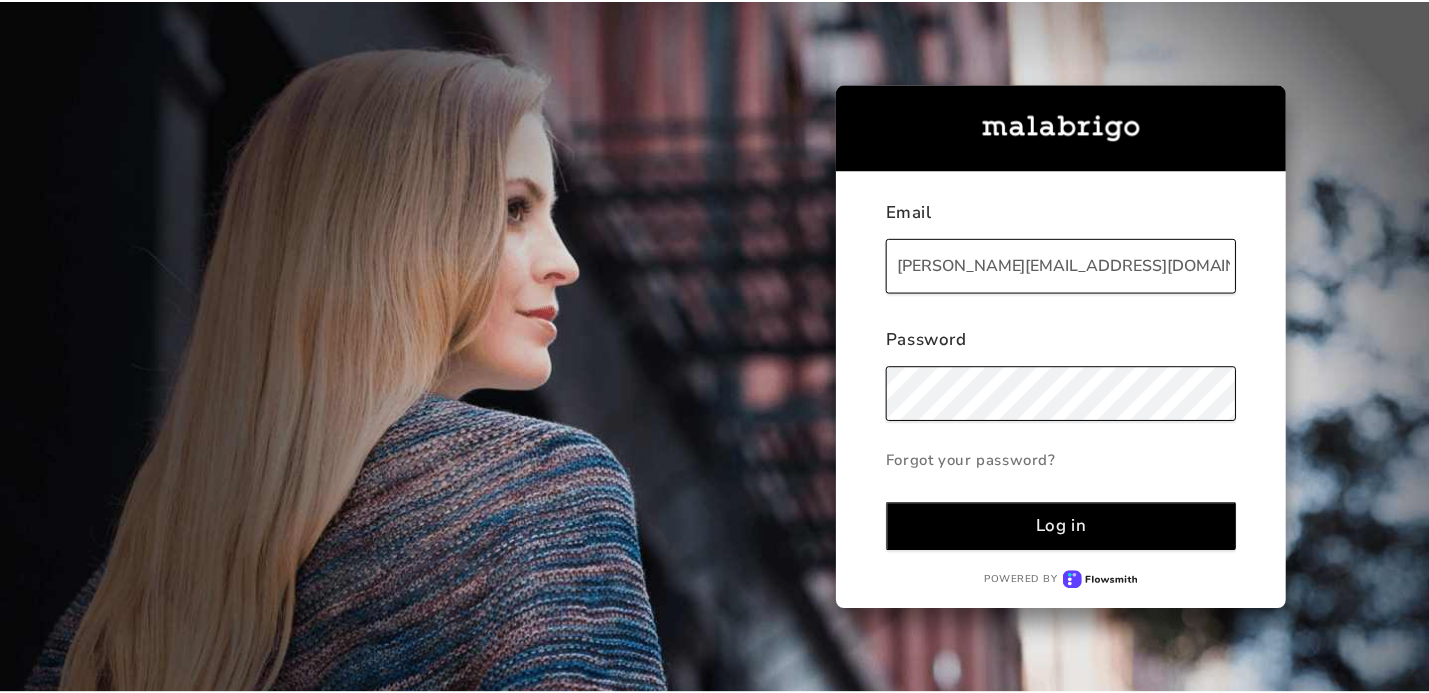 scroll, scrollTop: 0, scrollLeft: 0, axis: both 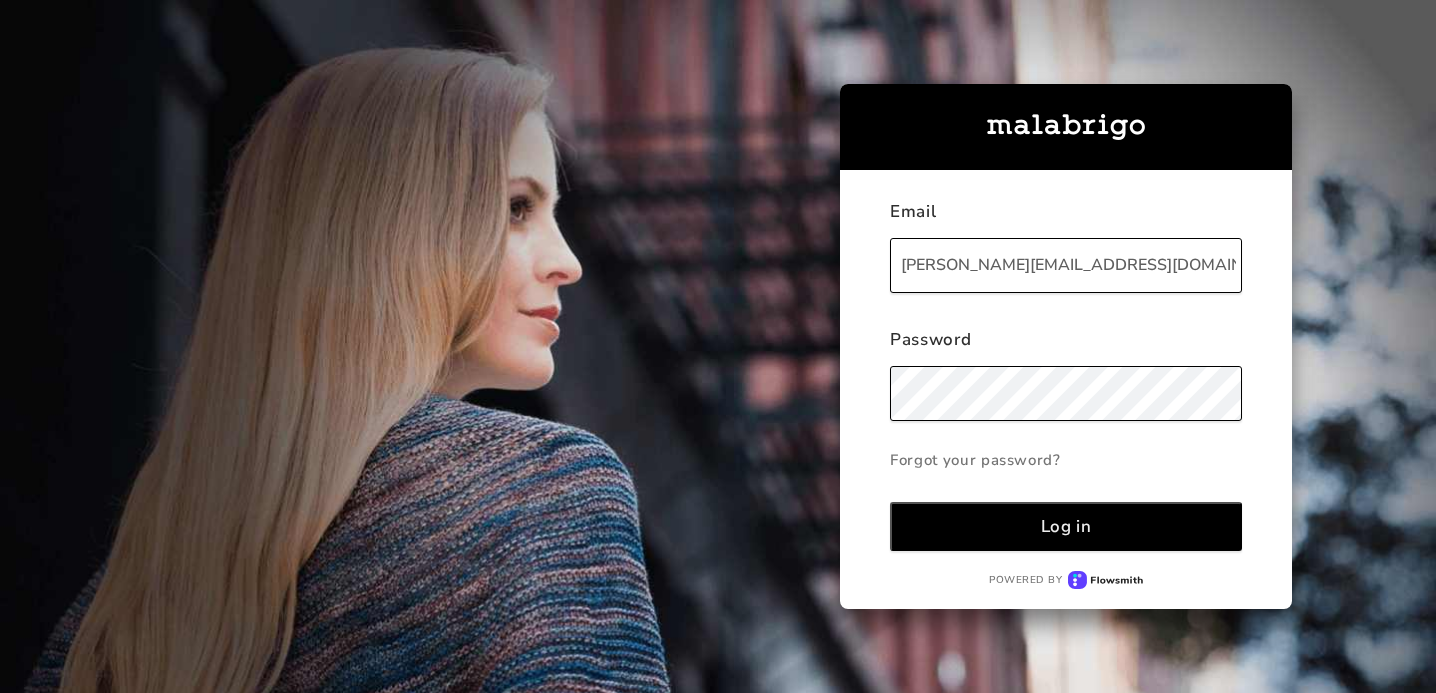 click on "Log in" at bounding box center [1066, 526] 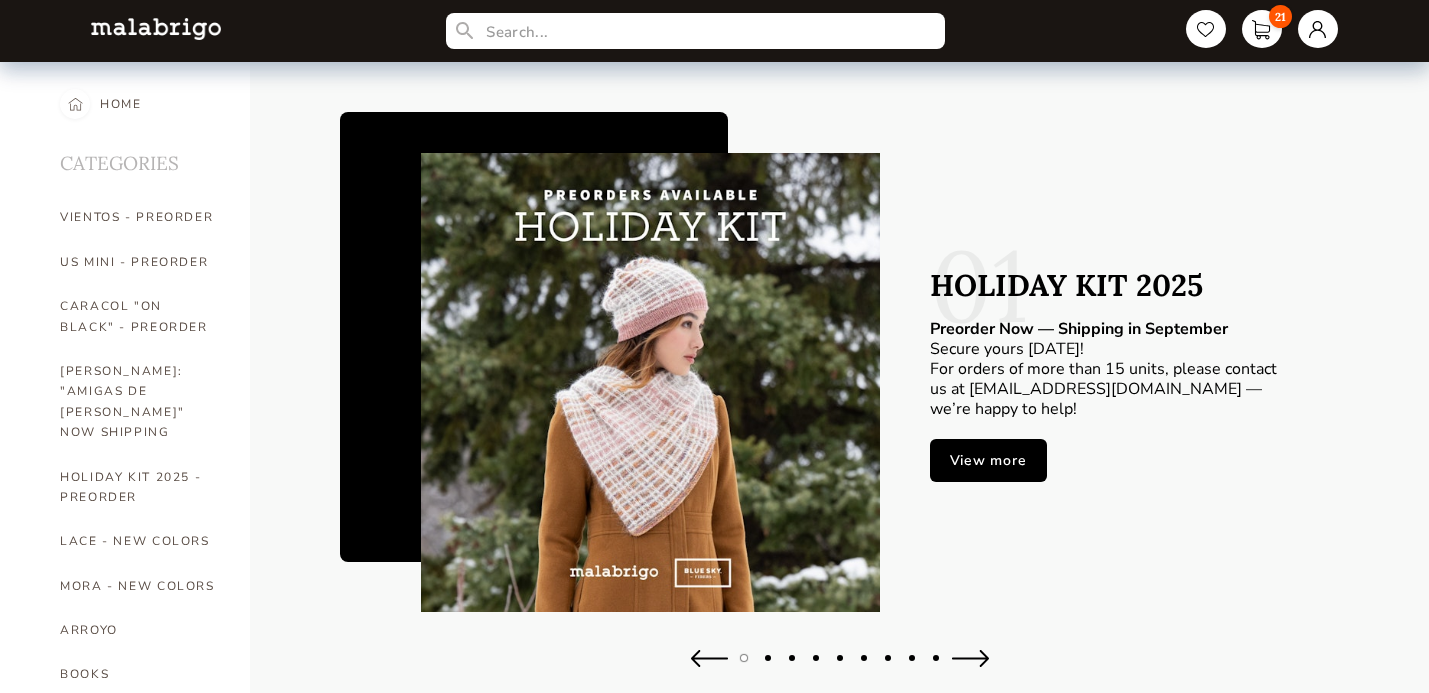click on "View more" at bounding box center (988, 460) 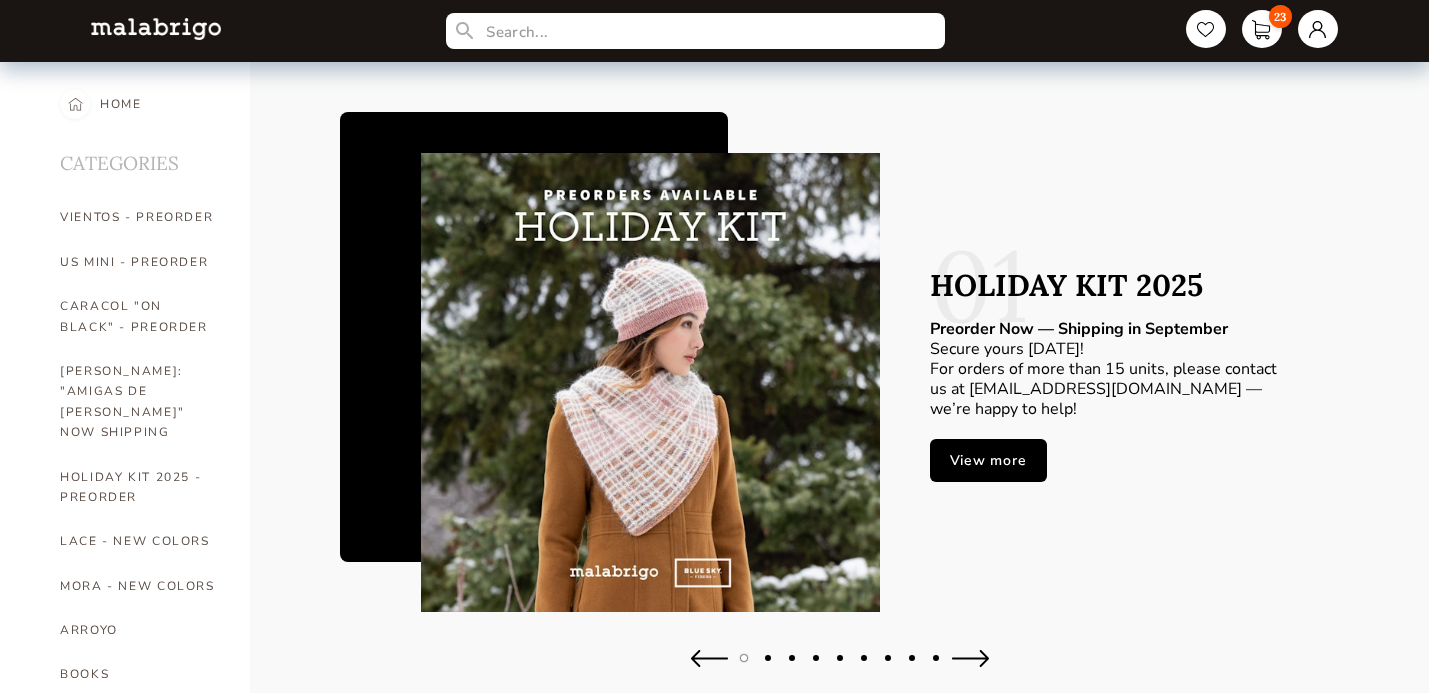 type on "2" 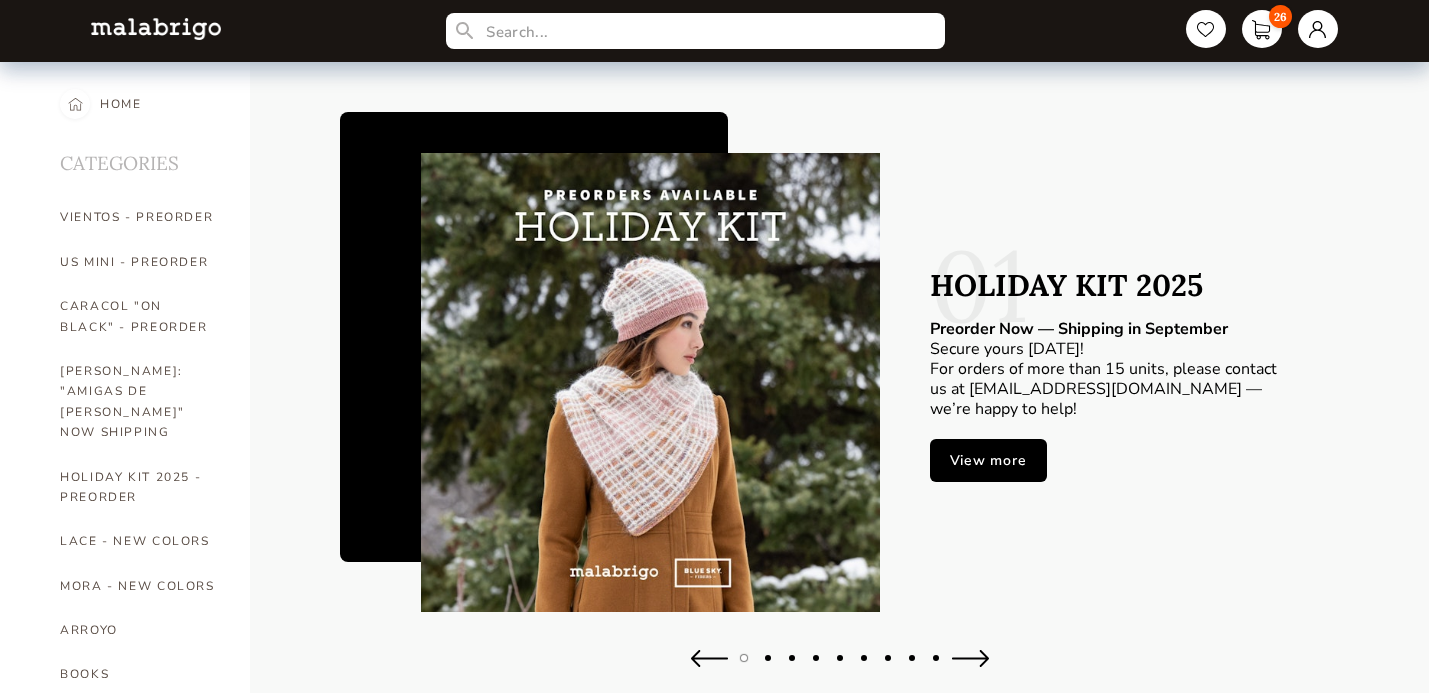type on "1" 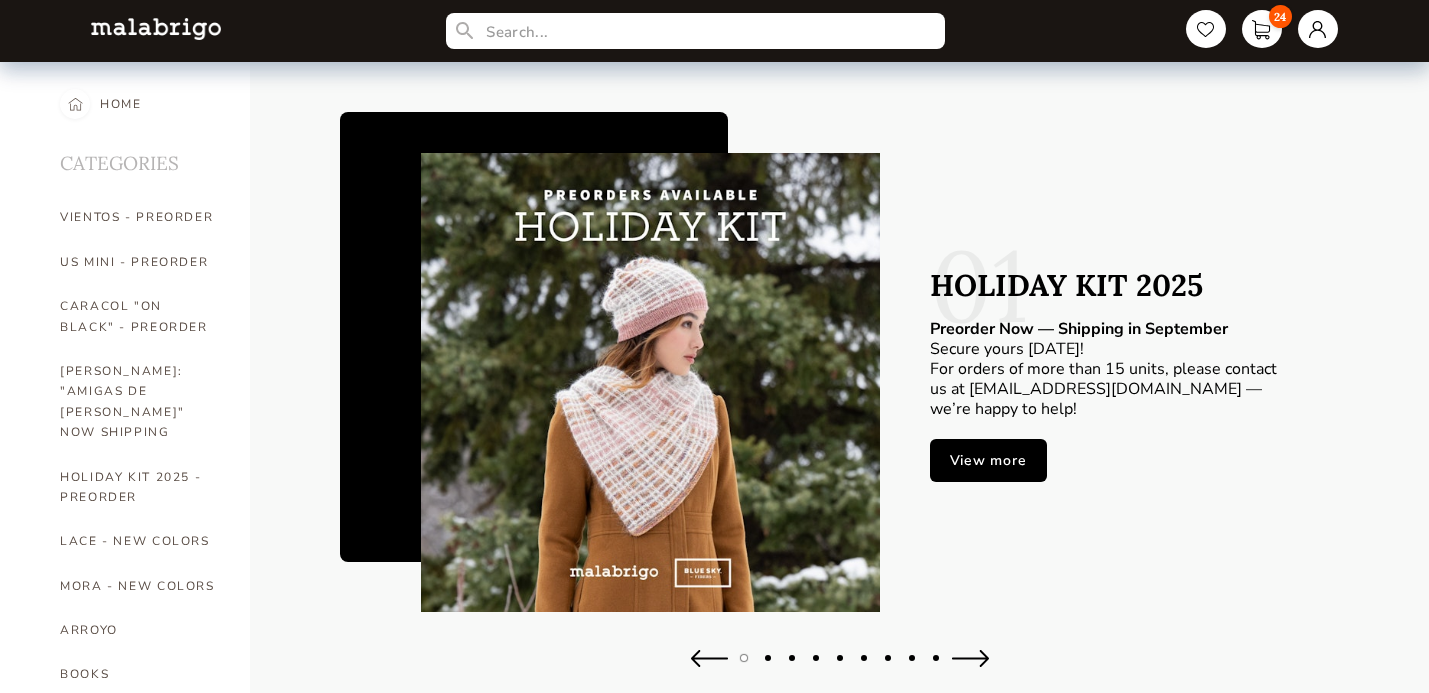 type on "1" 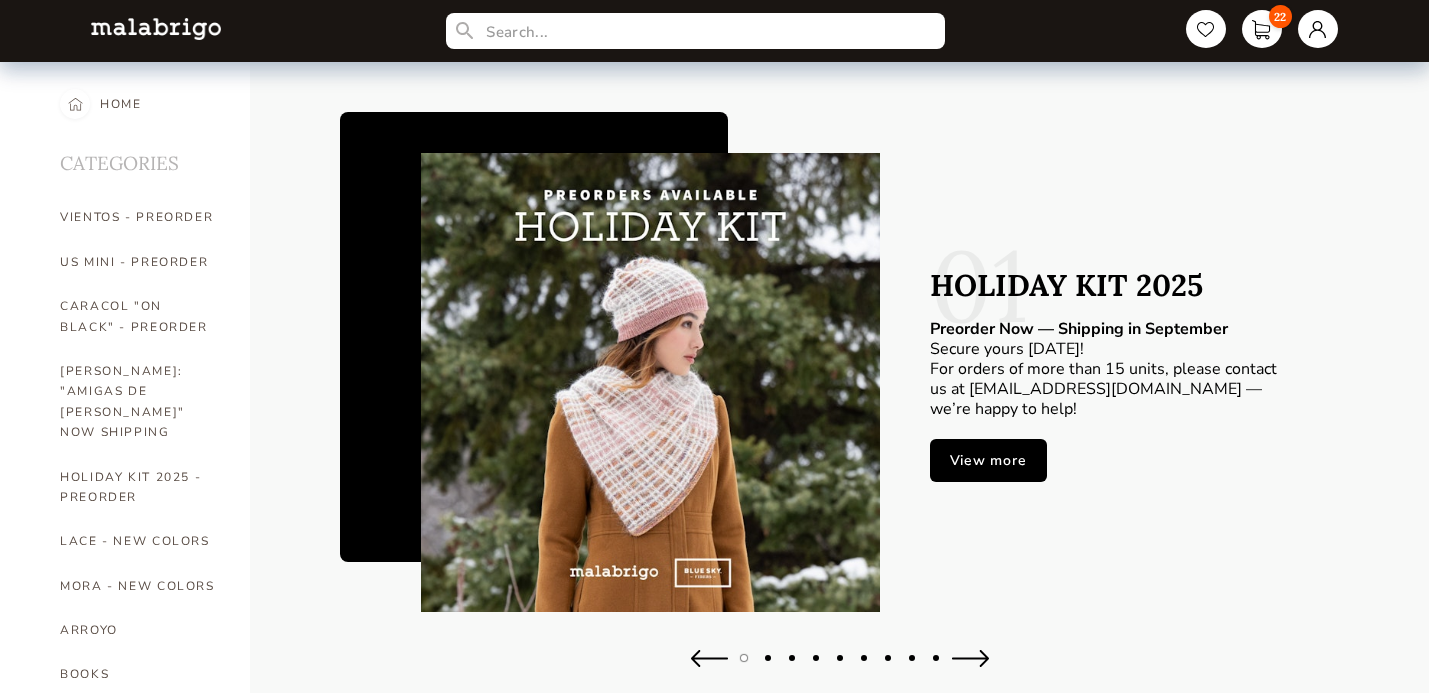 type on "2" 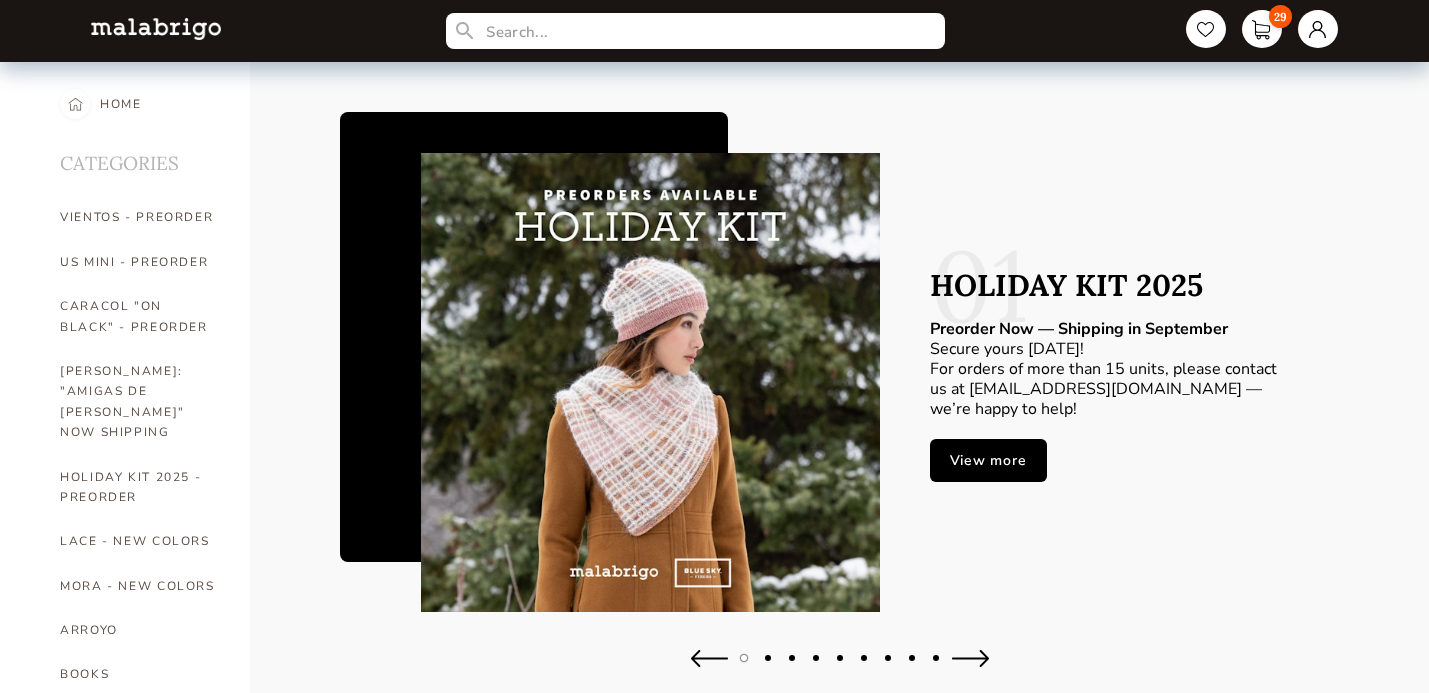 type on "0" 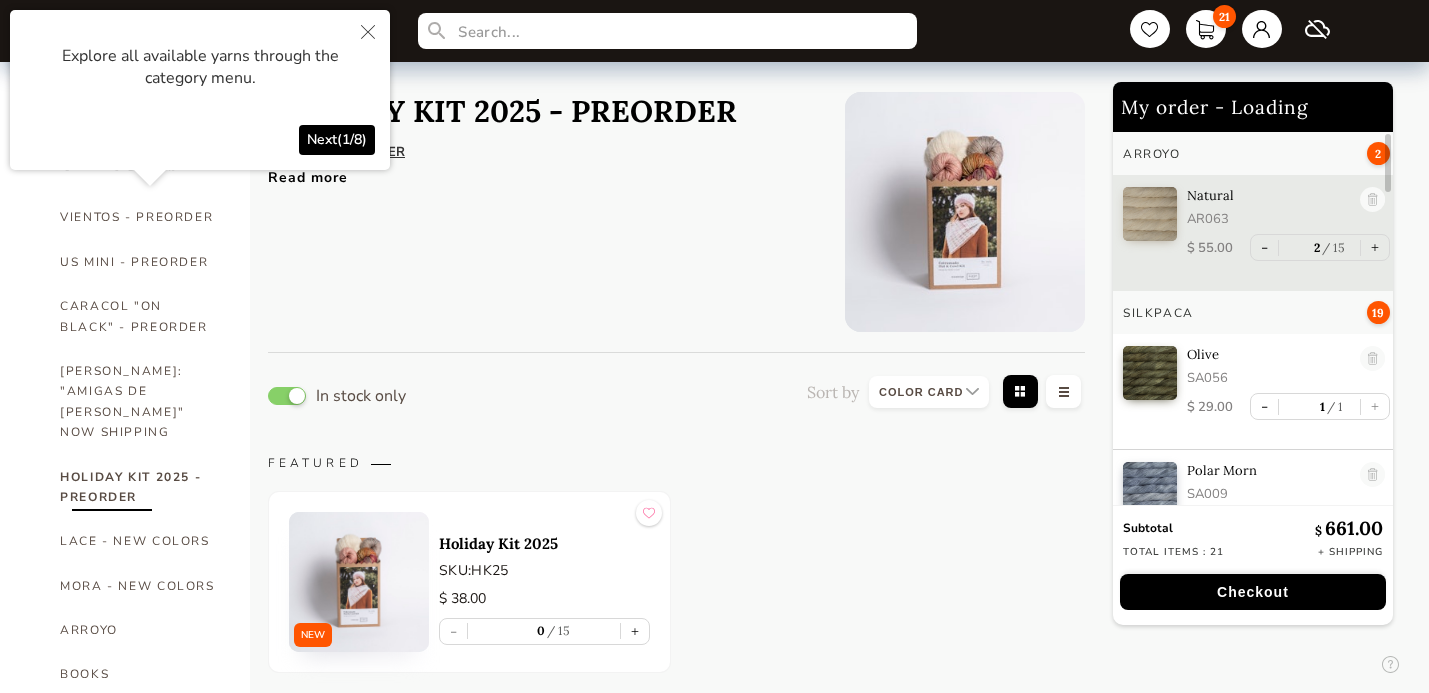 select on "INDEX" 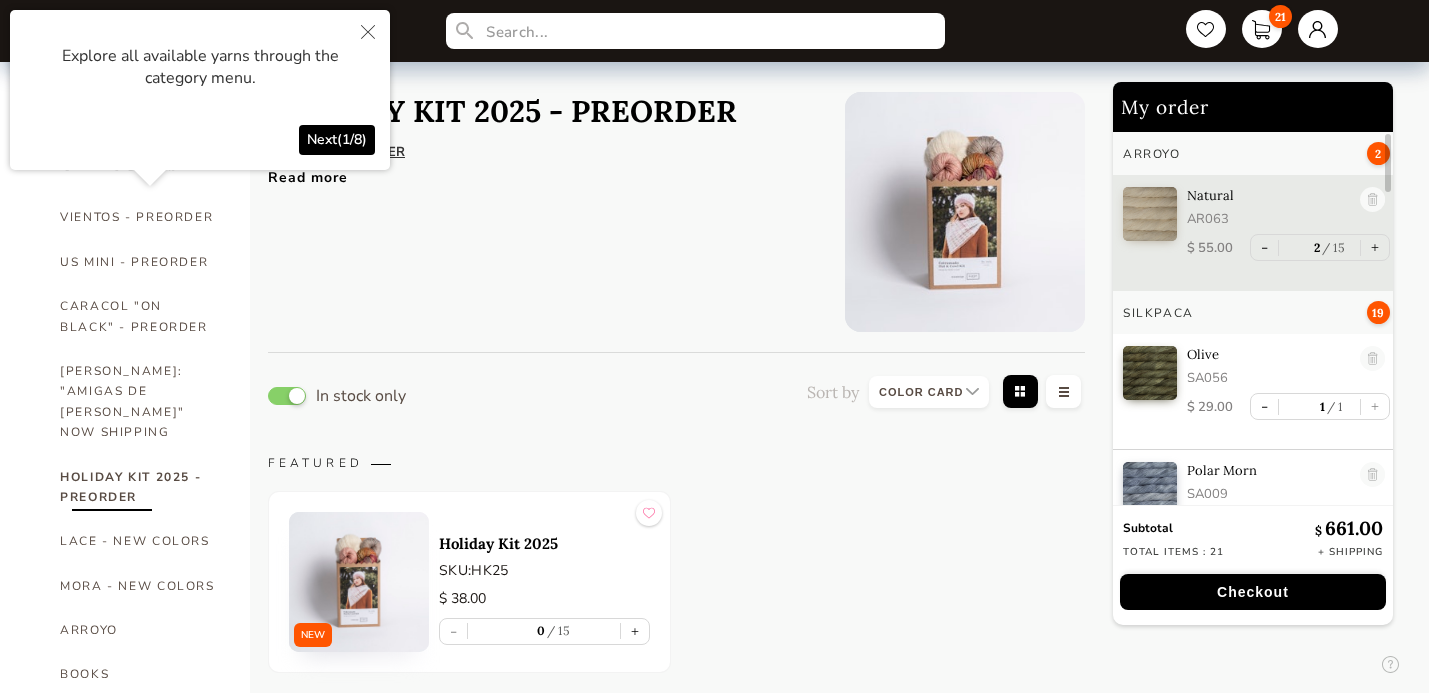 click 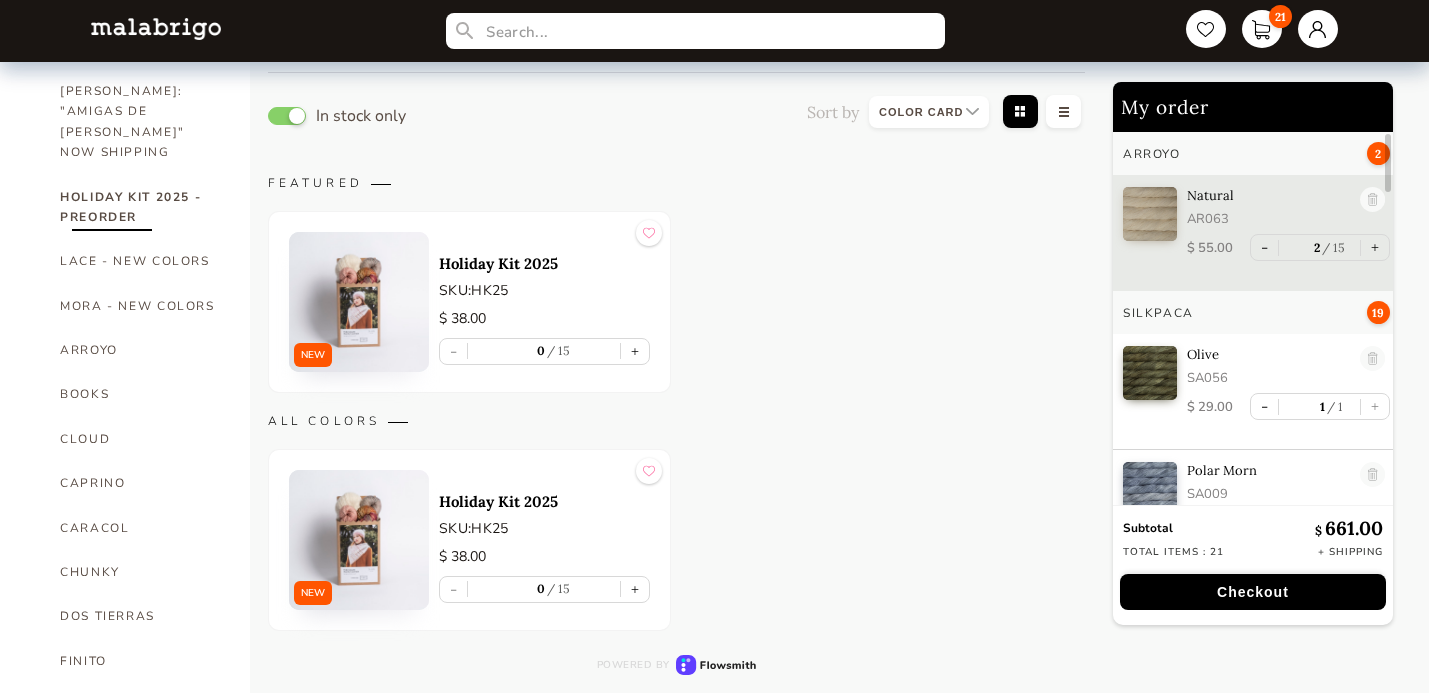 scroll, scrollTop: 307, scrollLeft: 0, axis: vertical 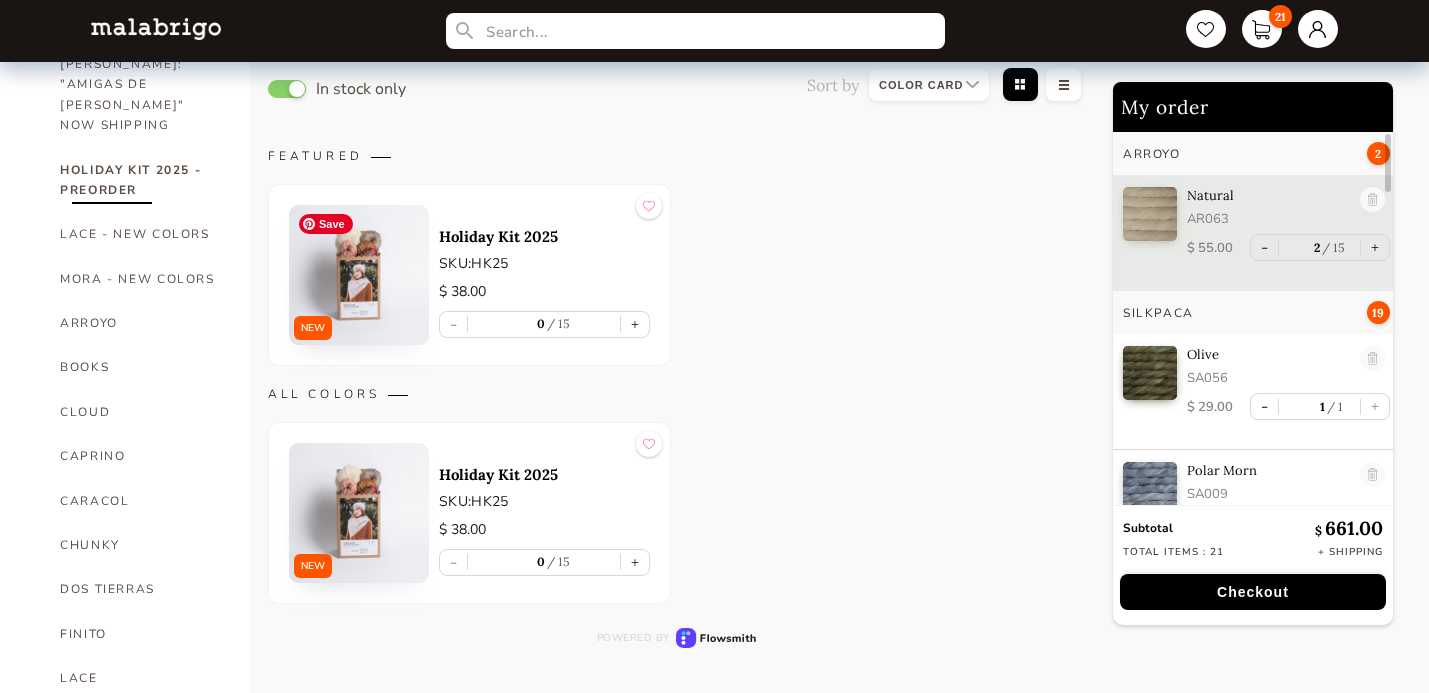 click at bounding box center (359, 275) 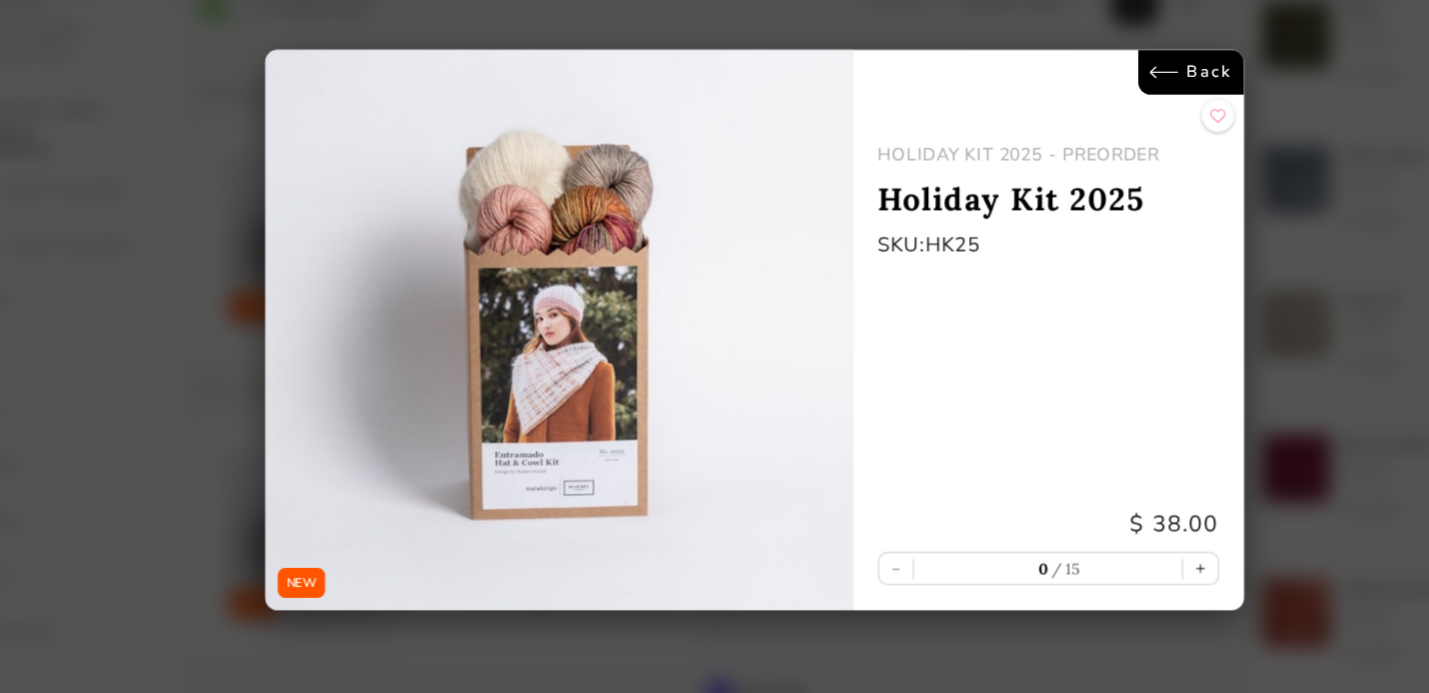 scroll, scrollTop: 307, scrollLeft: 0, axis: vertical 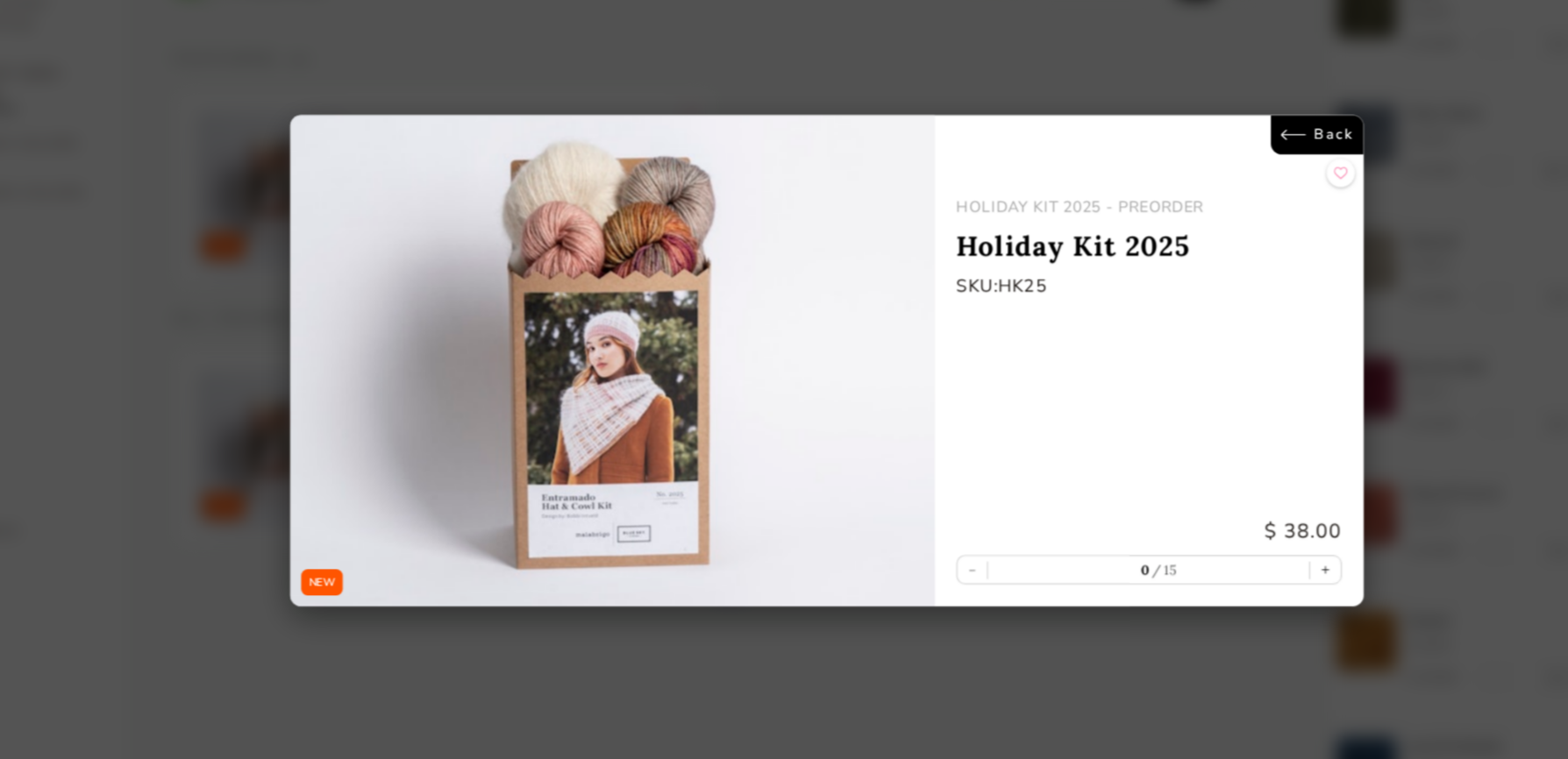 click on "Back" at bounding box center [1178, 198] 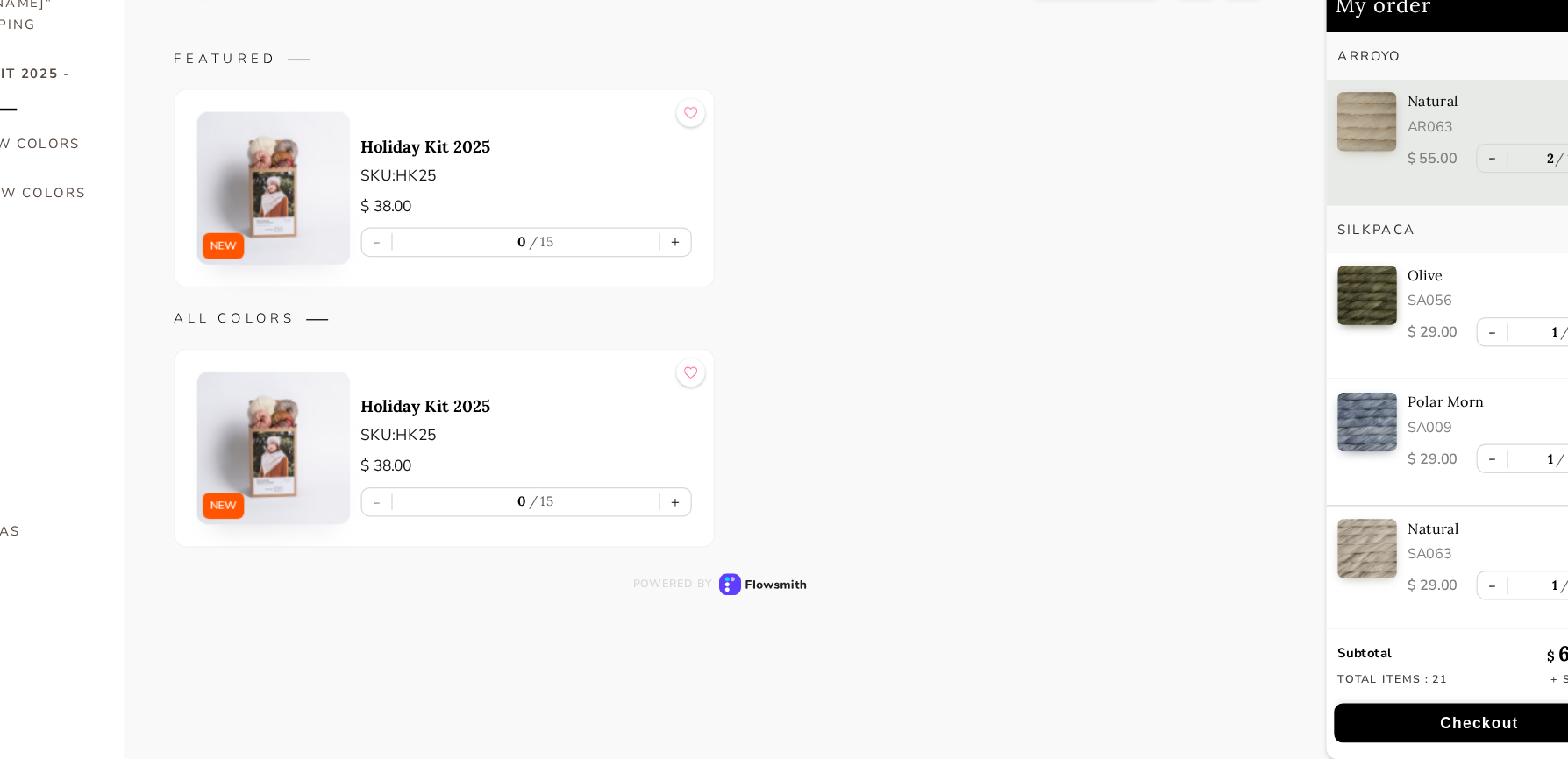 click on "NEW Holiday Kit 2025 SKU:  HK25 $   38.00 - 0 15 +" at bounding box center (698, 241) 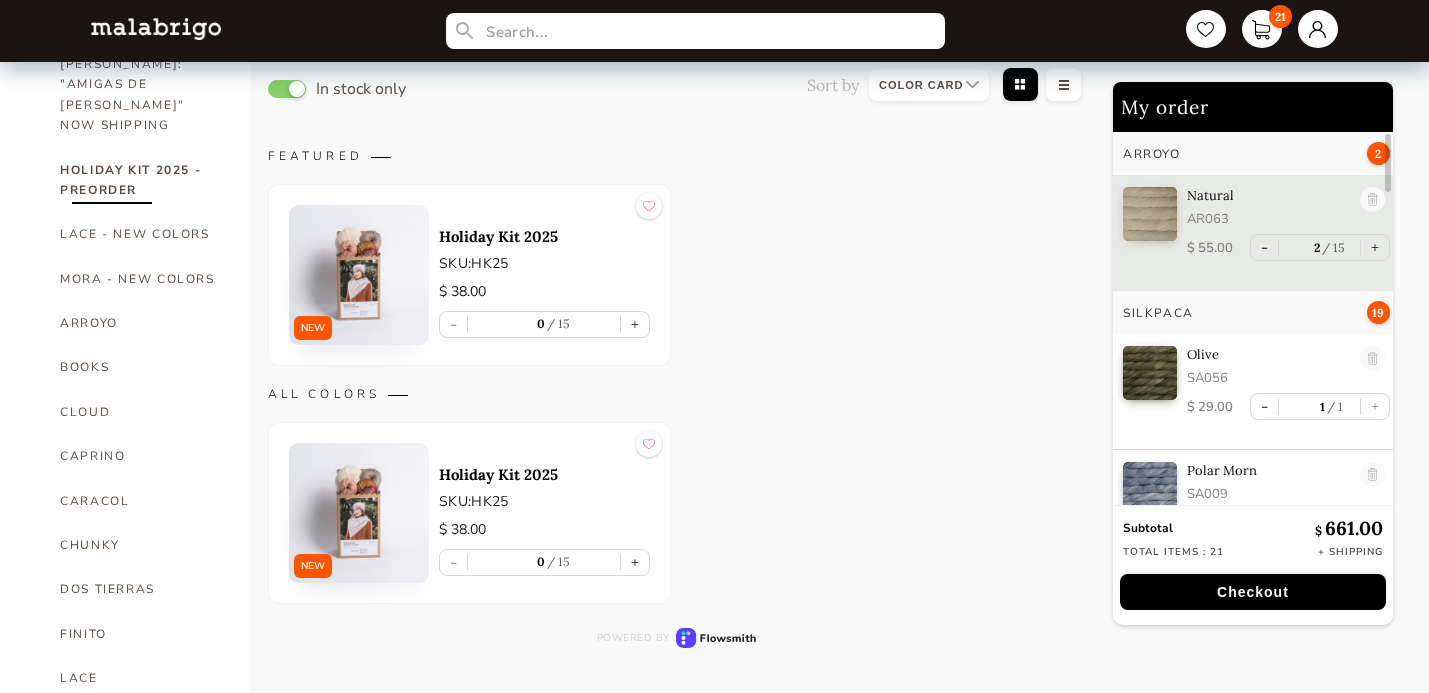 click on "NEW Holiday Kit 2025 SKU:  HK25 $   38.00 - 0 15 +" at bounding box center [676, 275] 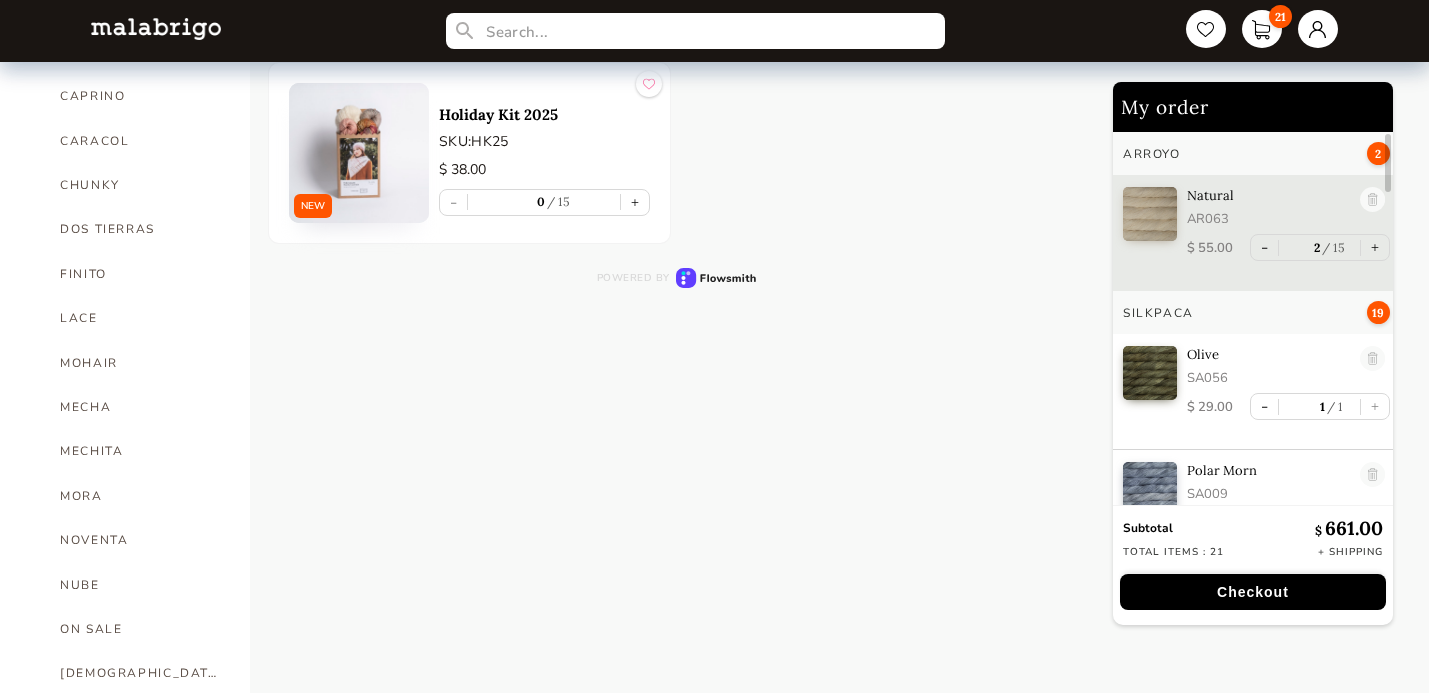 scroll, scrollTop: 635, scrollLeft: 0, axis: vertical 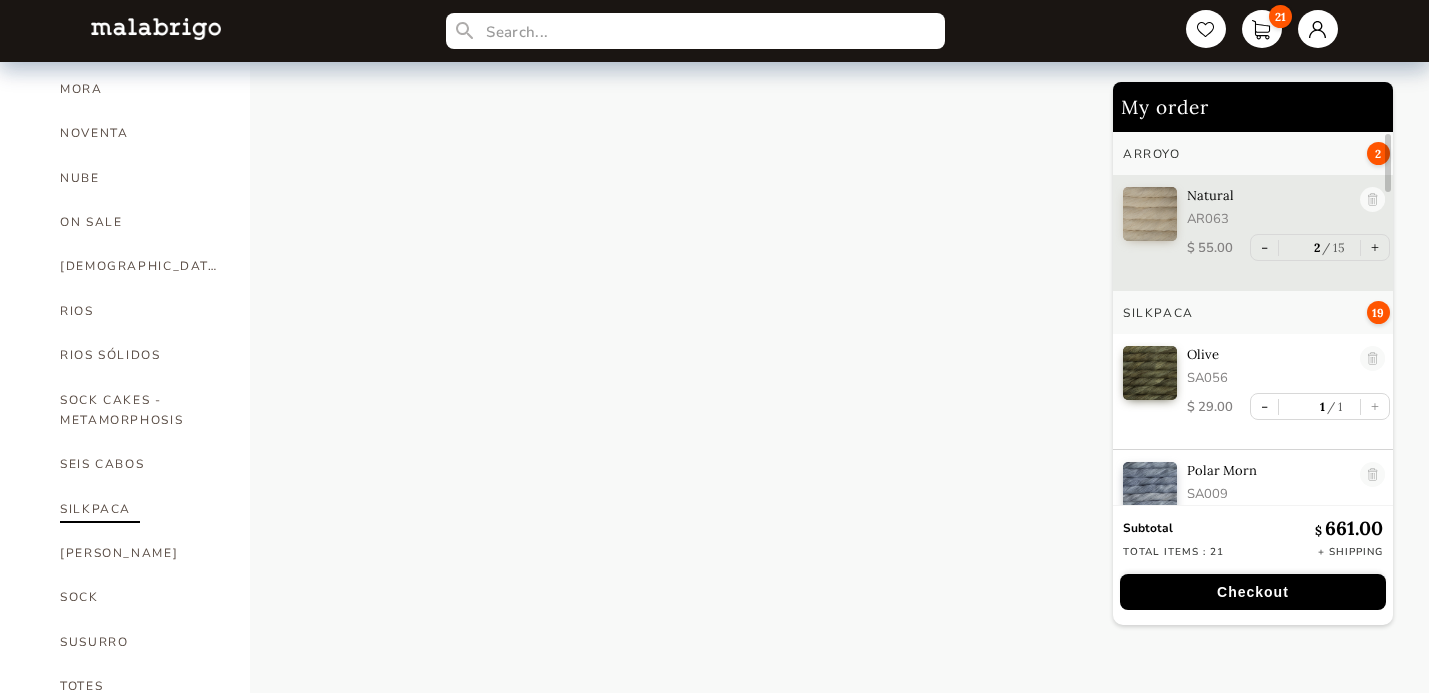 click on "SILKPACA" at bounding box center (140, 509) 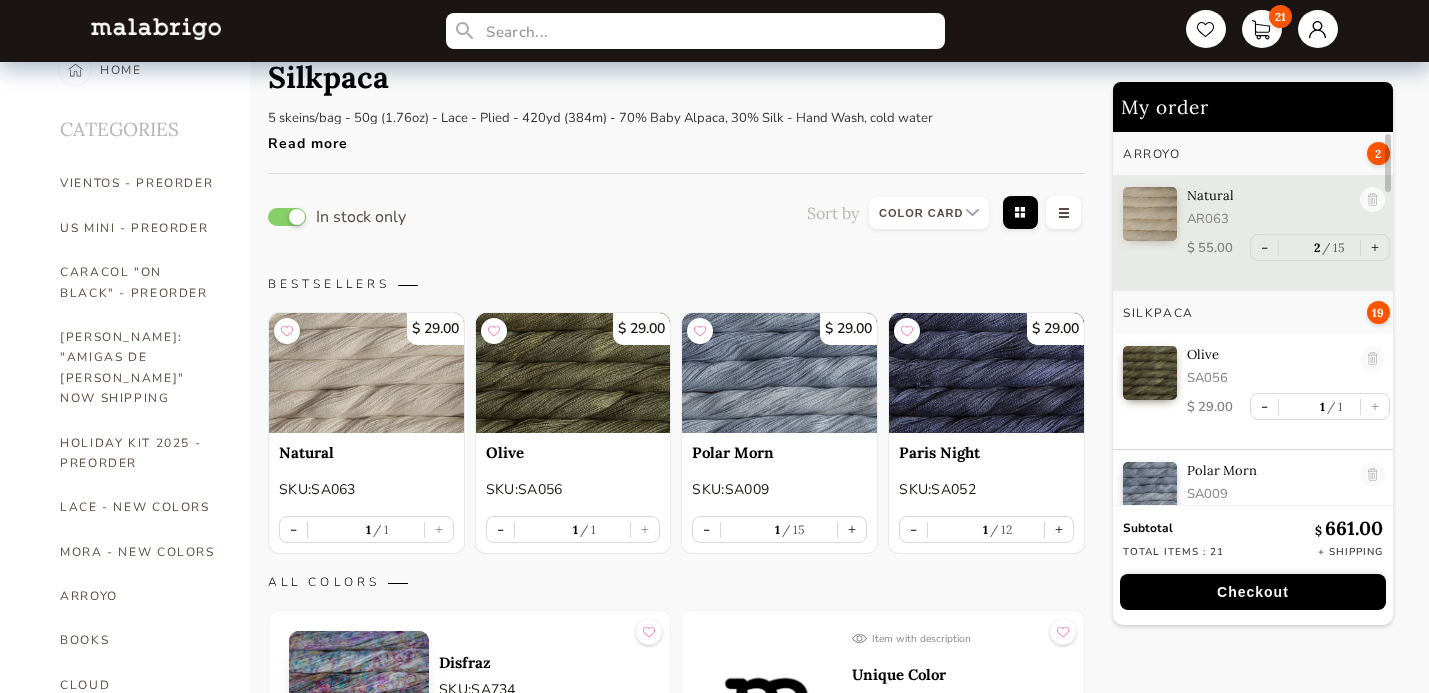 scroll, scrollTop: 0, scrollLeft: 0, axis: both 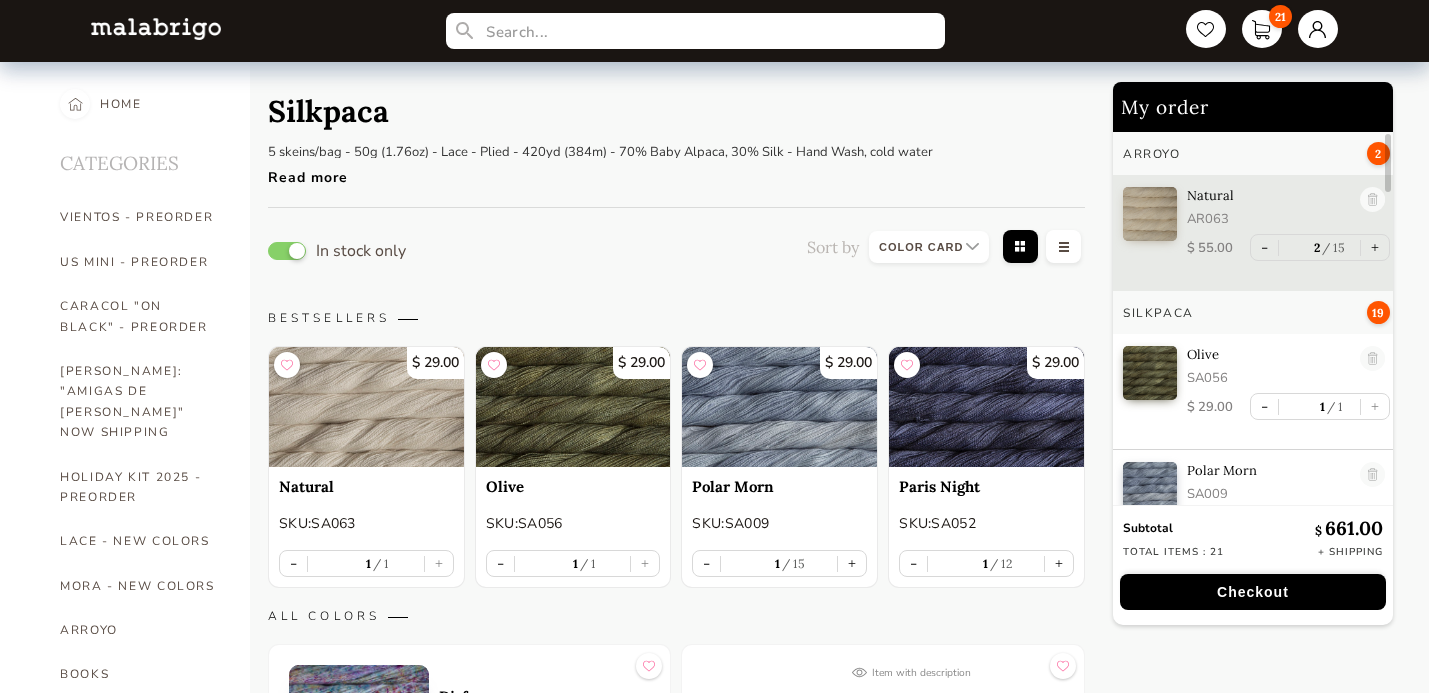 click on "Read more" at bounding box center (600, 172) 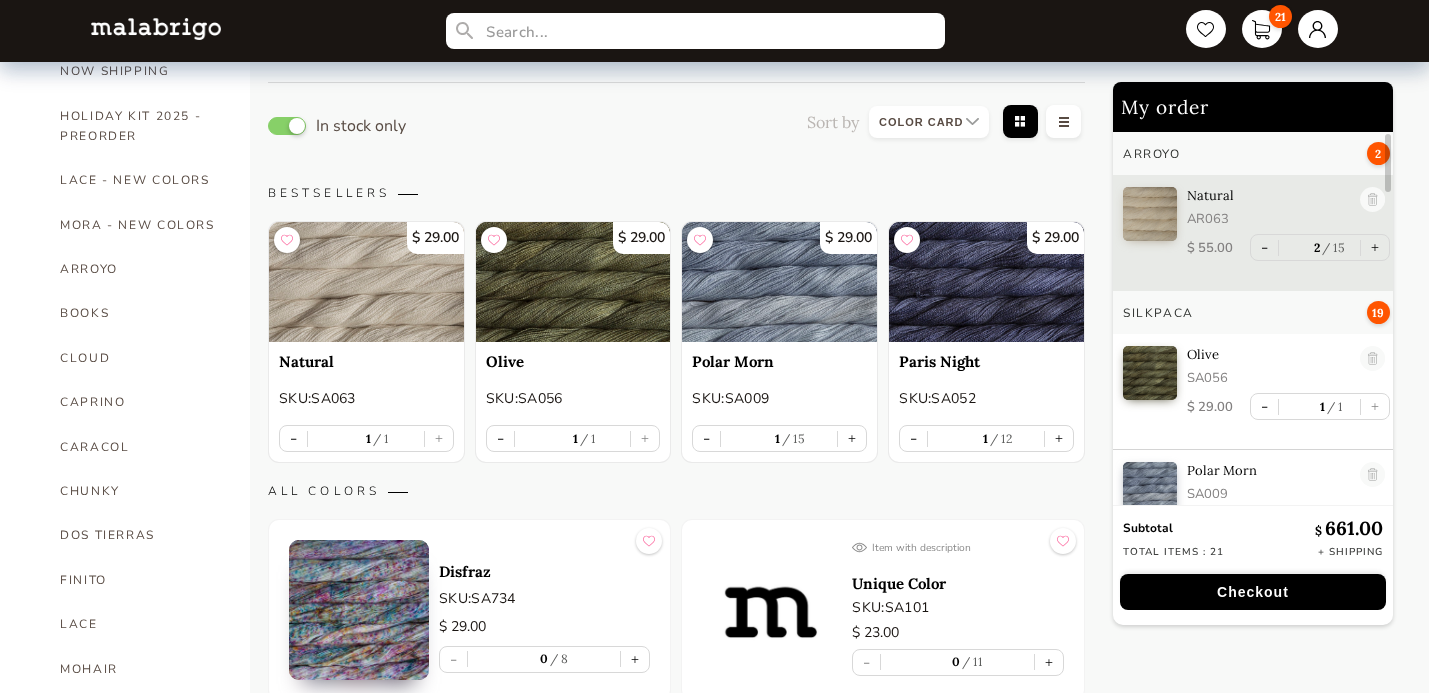 scroll, scrollTop: 363, scrollLeft: 0, axis: vertical 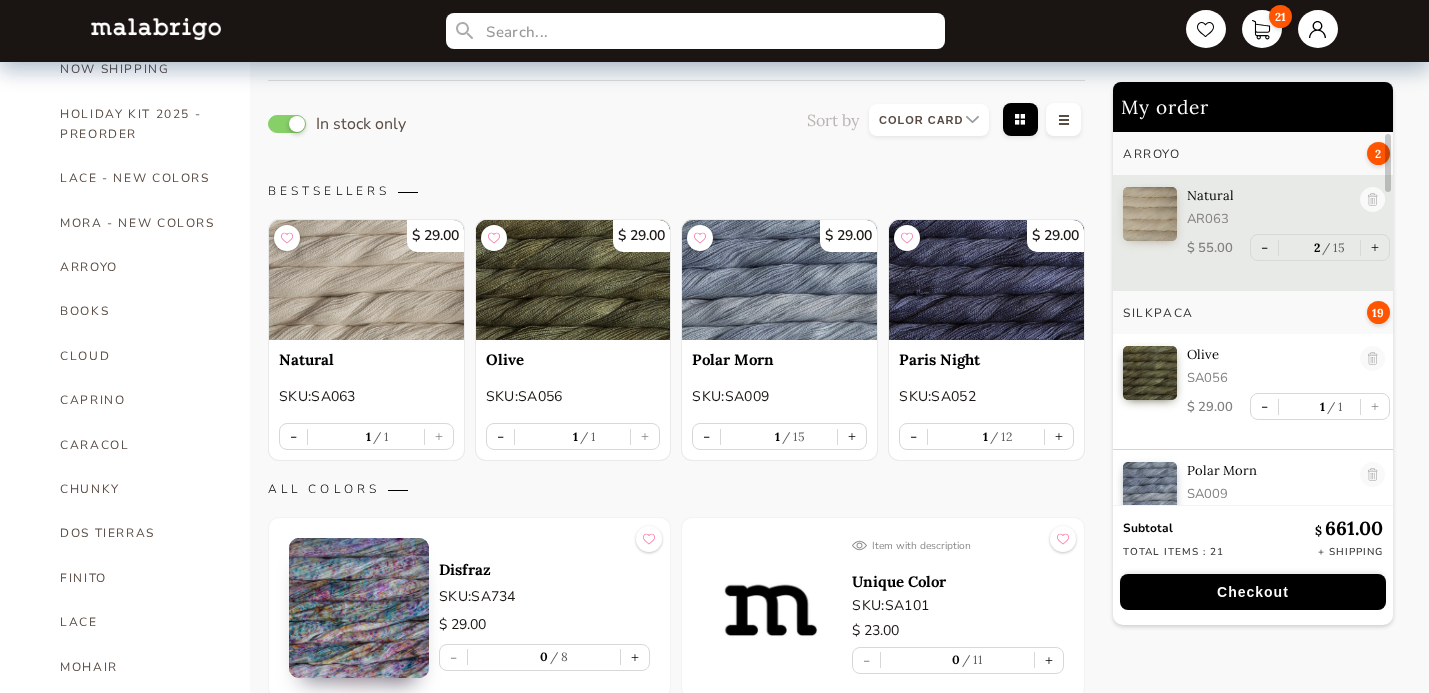 click on "- 1 1 +" at bounding box center [366, 436] 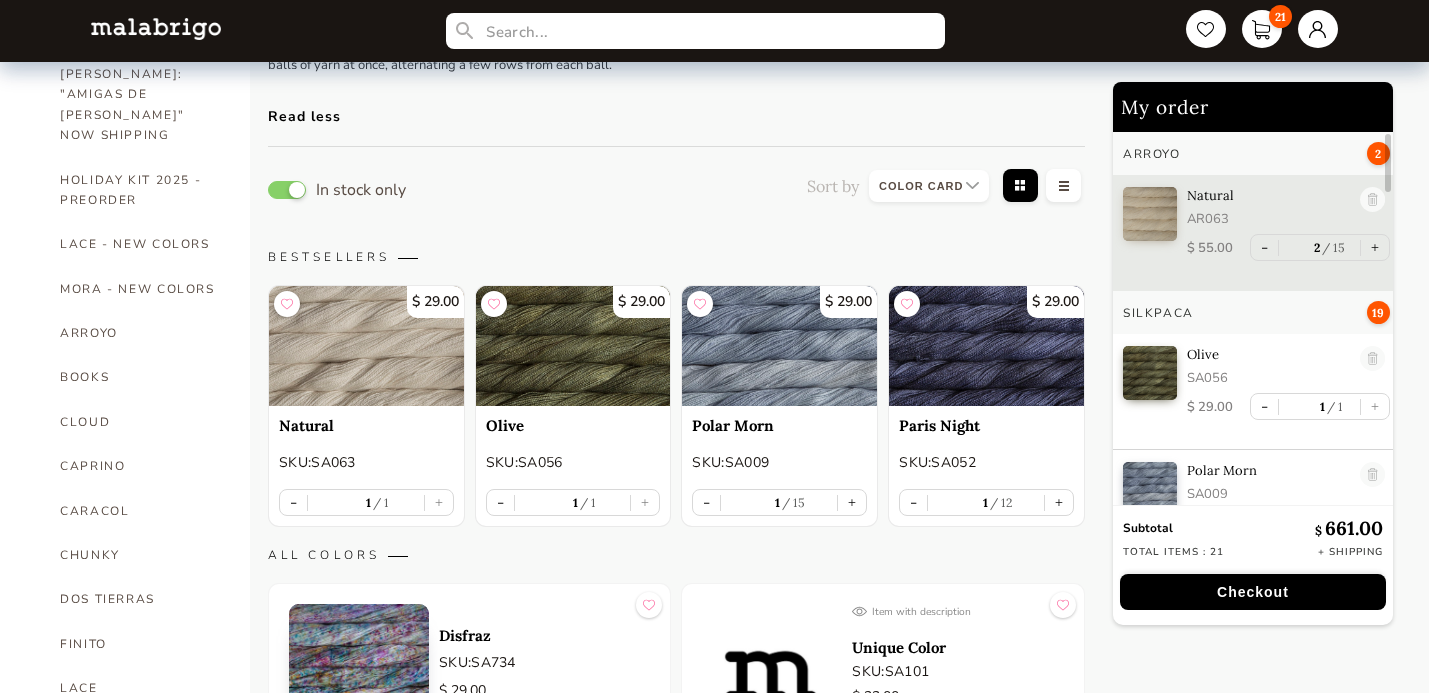 scroll, scrollTop: 311, scrollLeft: 0, axis: vertical 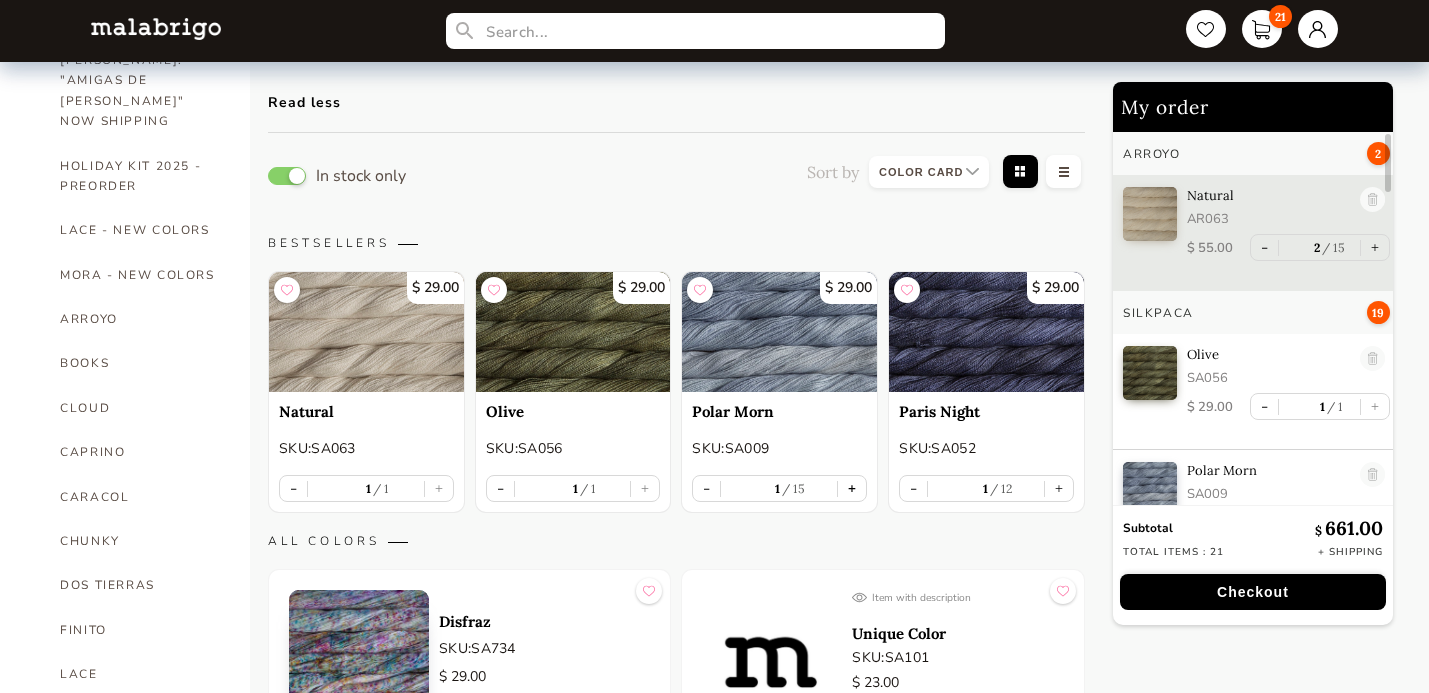 click on "+" at bounding box center [852, 488] 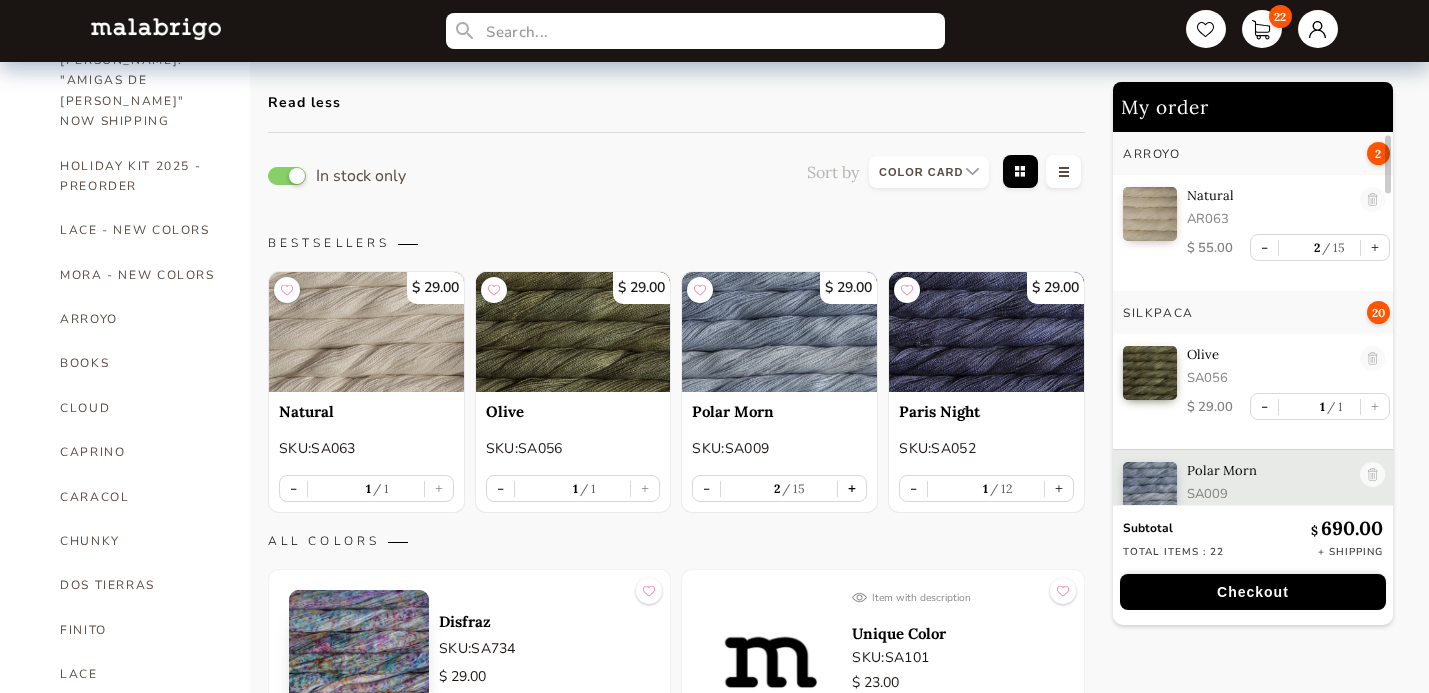 scroll, scrollTop: 53, scrollLeft: 0, axis: vertical 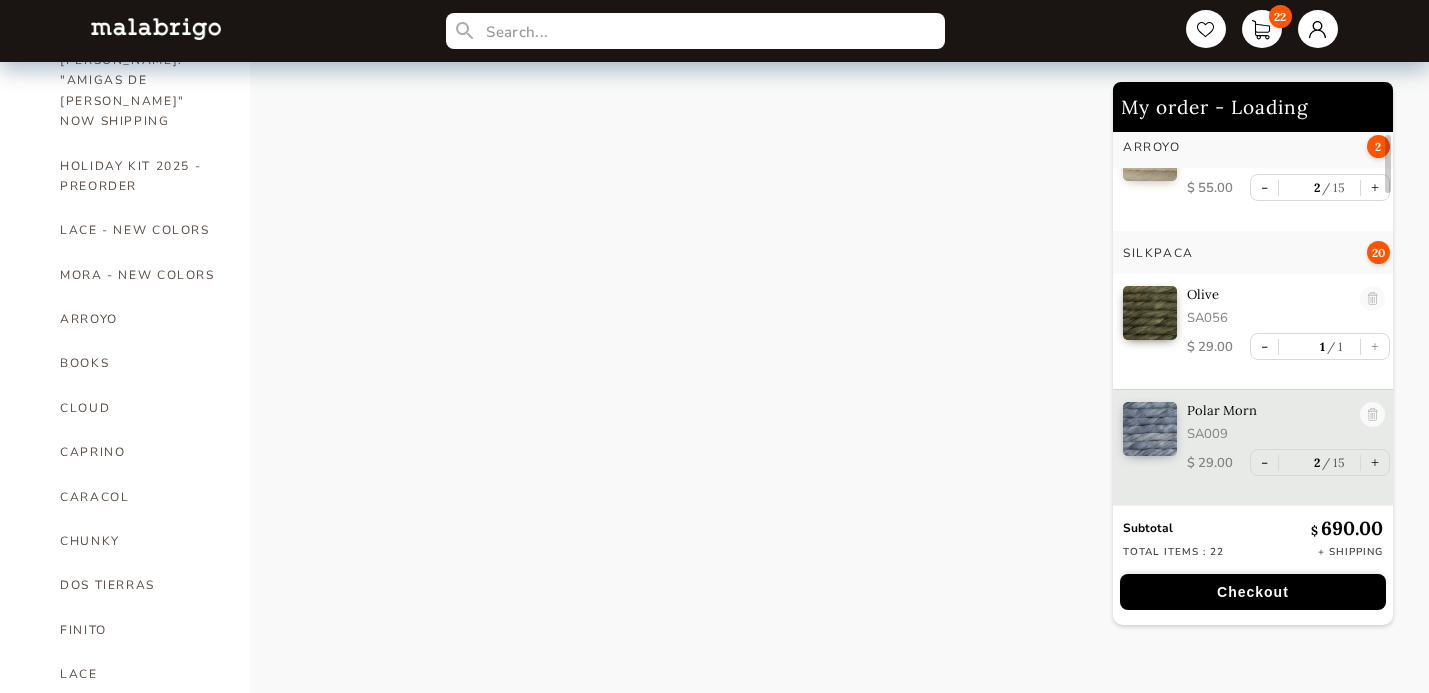 select on "INDEX" 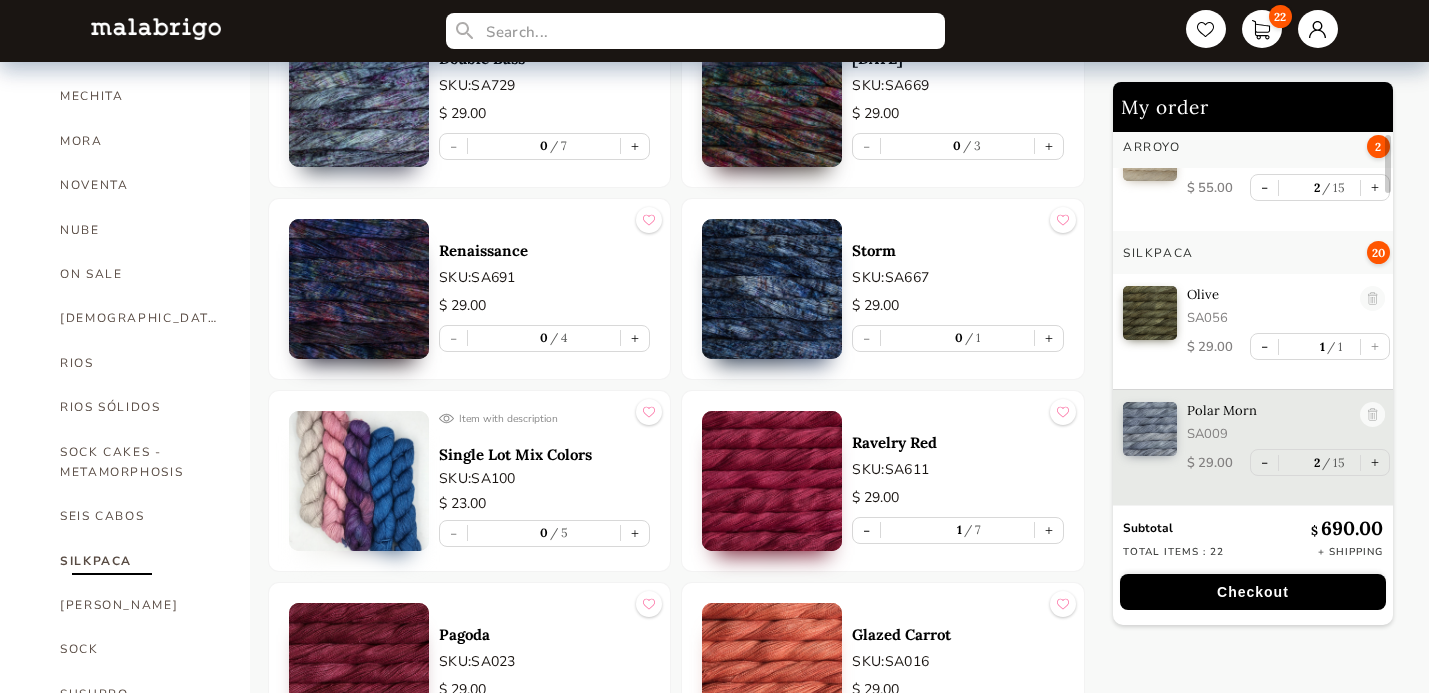 scroll, scrollTop: 1023, scrollLeft: 0, axis: vertical 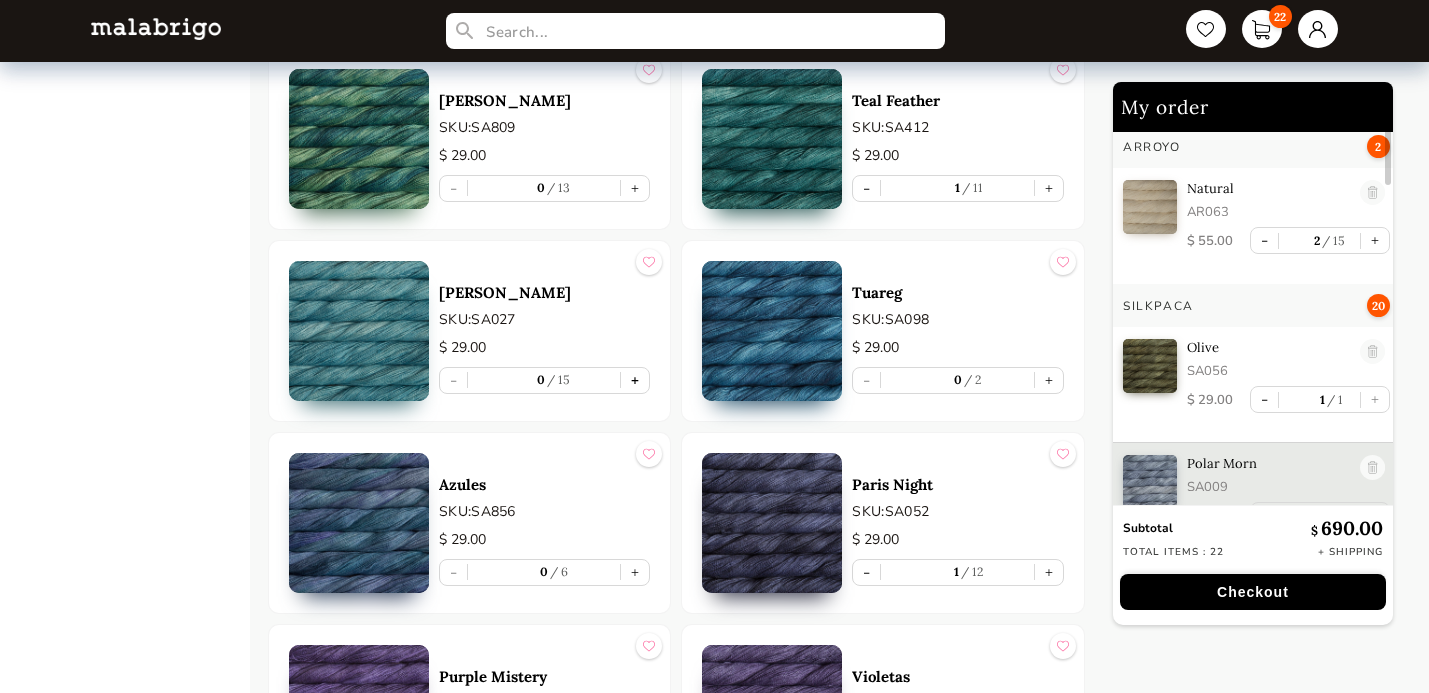click on "+" at bounding box center (635, 380) 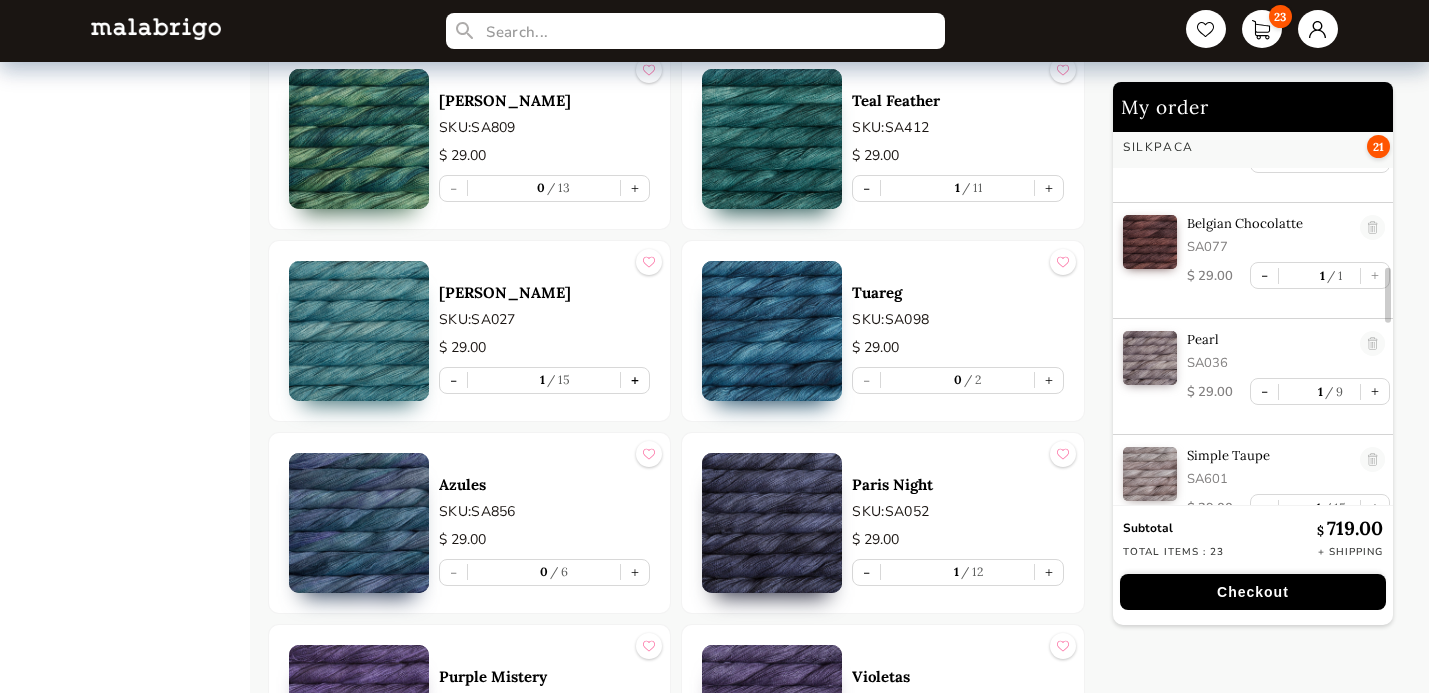 scroll, scrollTop: 2124, scrollLeft: 0, axis: vertical 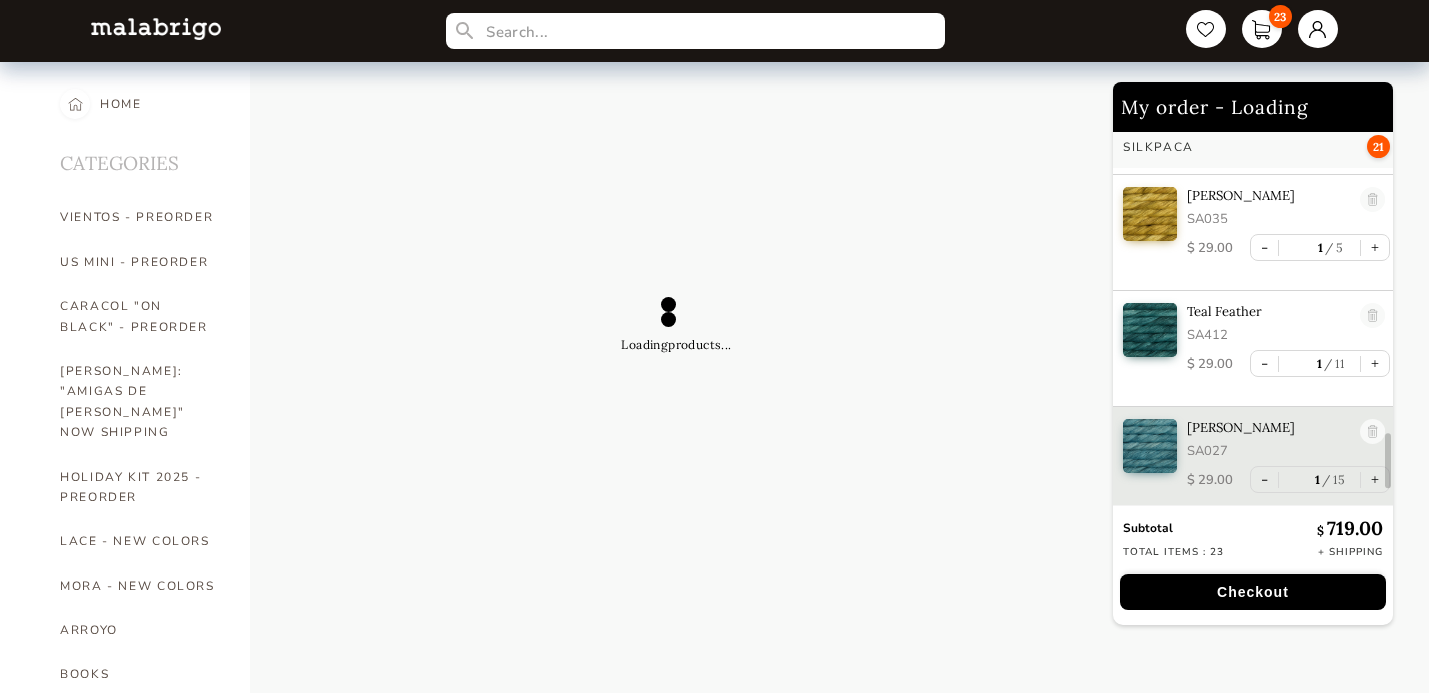 select on "INDEX" 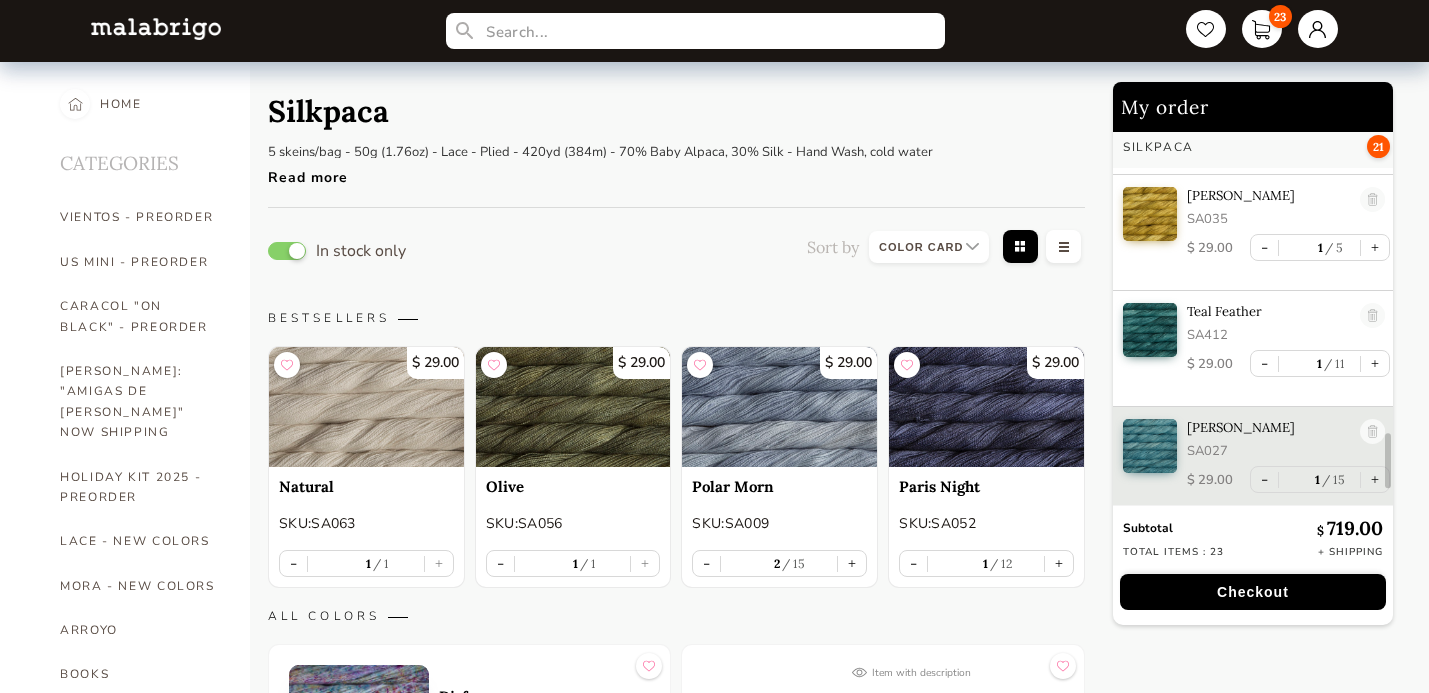 scroll, scrollTop: 3, scrollLeft: 0, axis: vertical 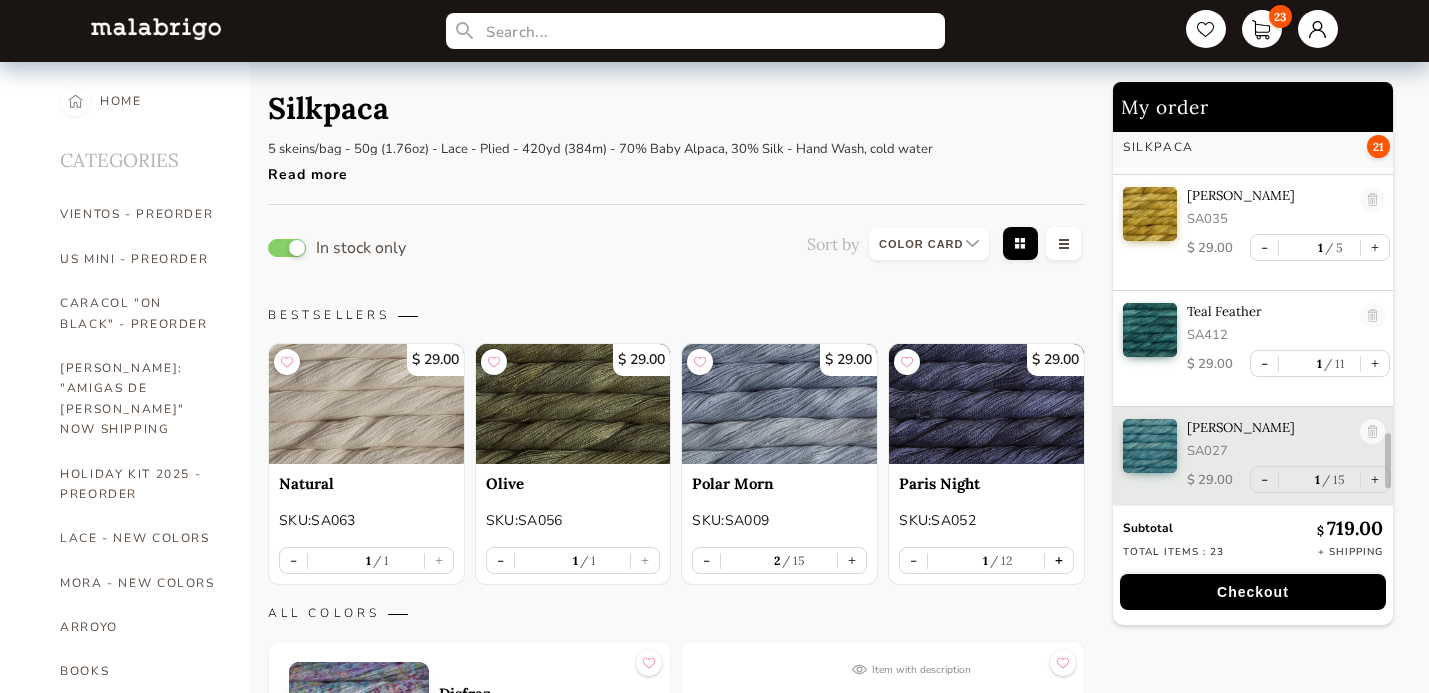 click on "+" at bounding box center (1059, 560) 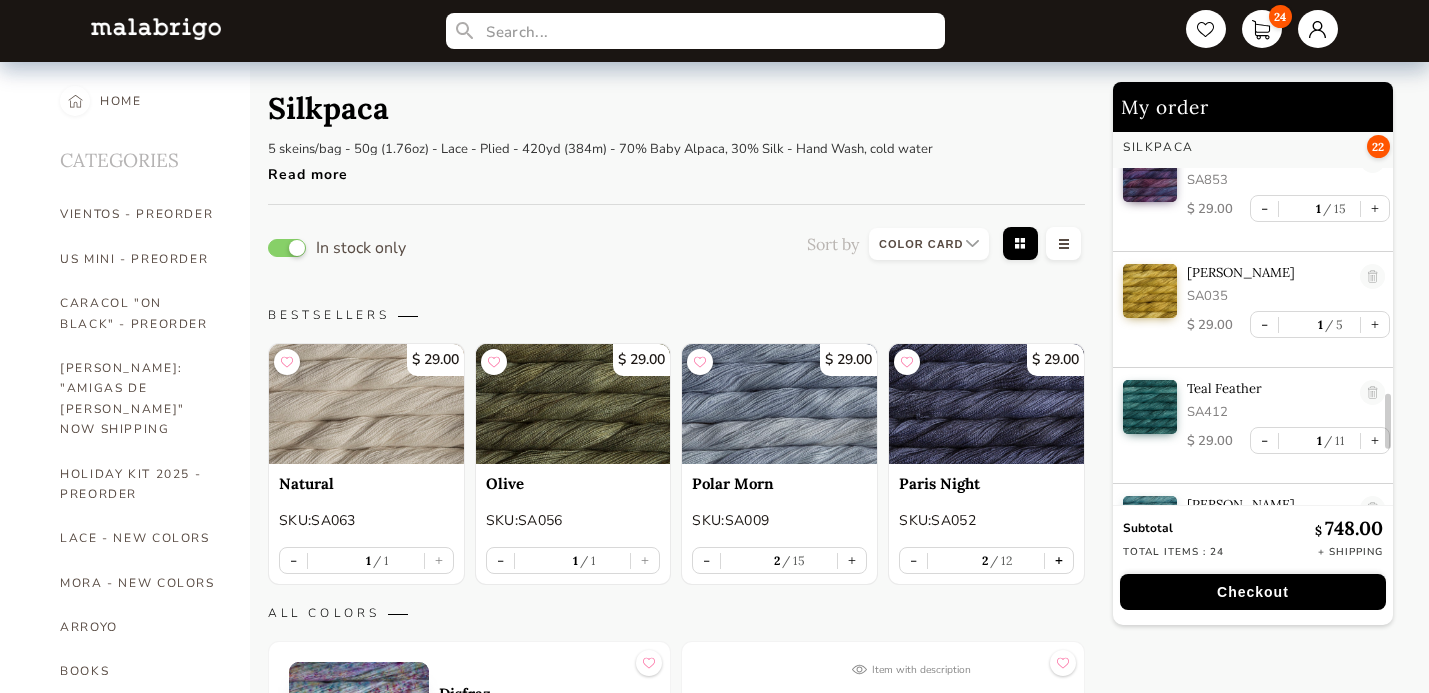 scroll, scrollTop: 1115, scrollLeft: 0, axis: vertical 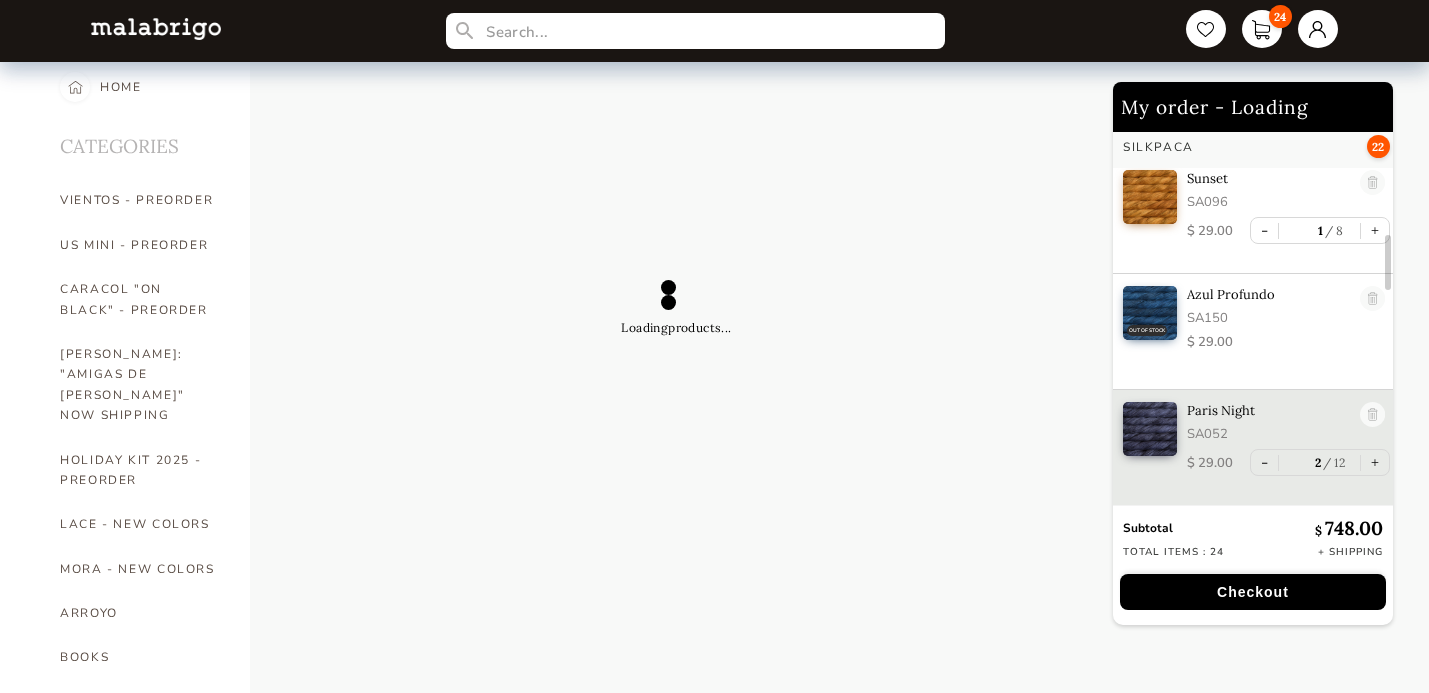 select on "INDEX" 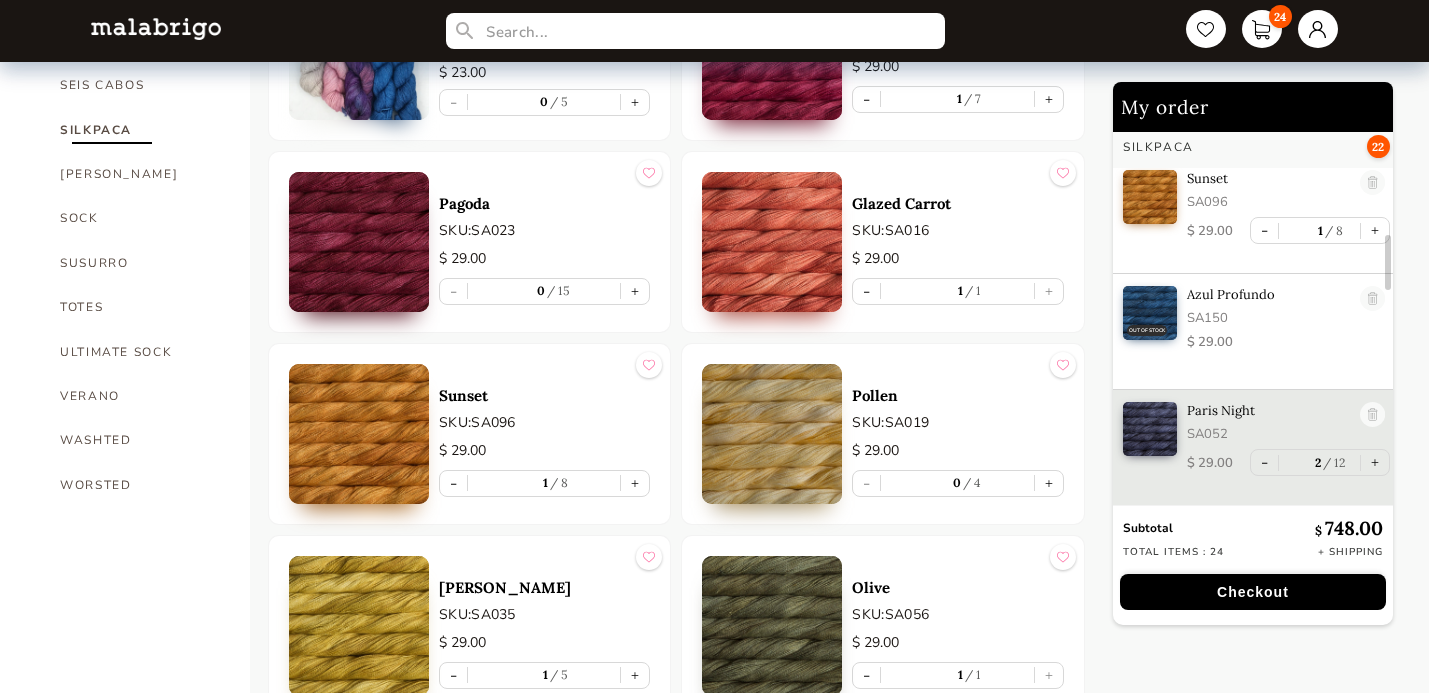 scroll, scrollTop: 1455, scrollLeft: 0, axis: vertical 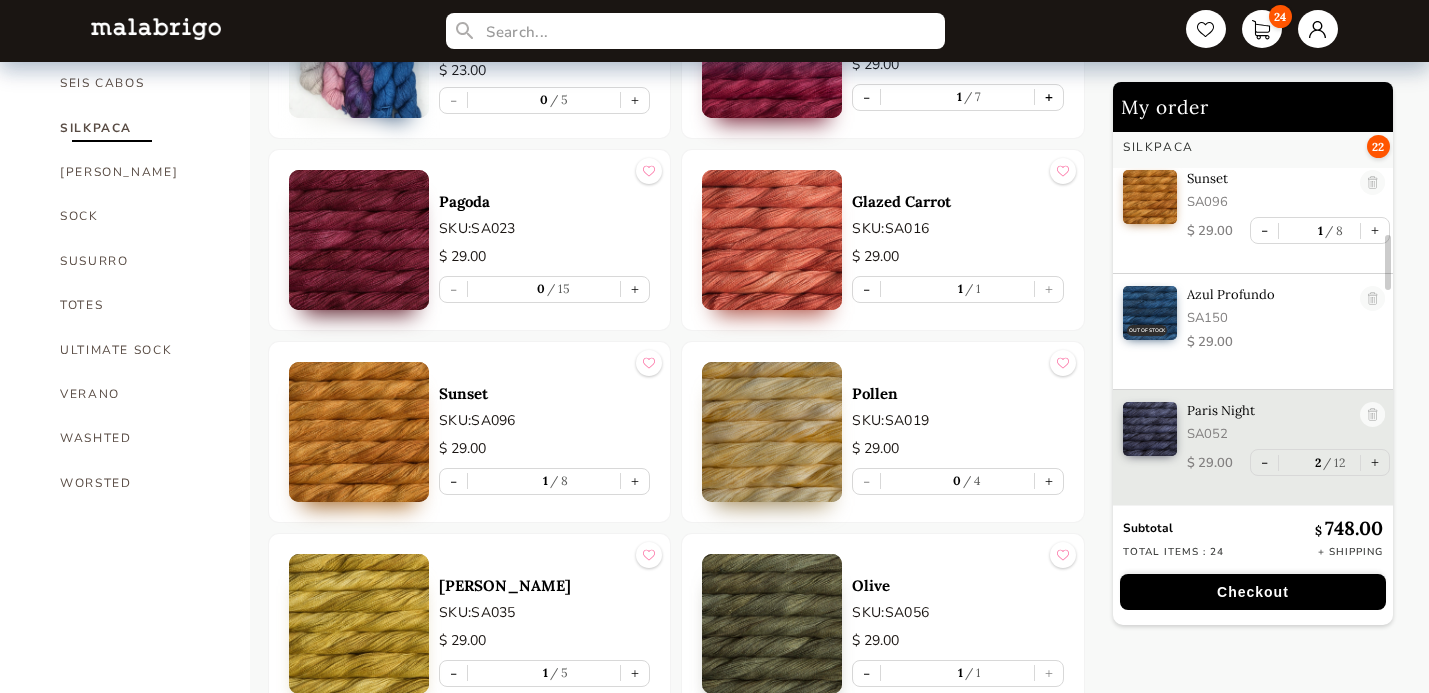 click on "+" at bounding box center [1049, 97] 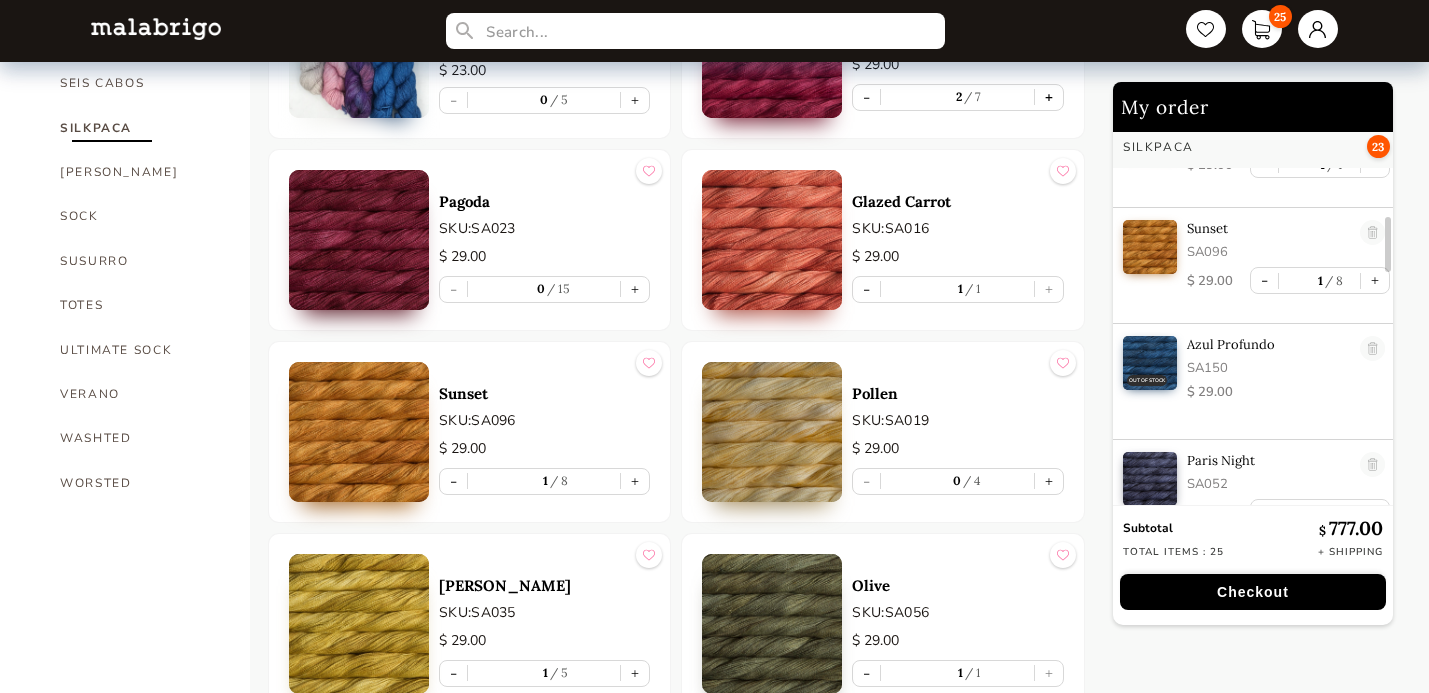 scroll, scrollTop: 328, scrollLeft: 0, axis: vertical 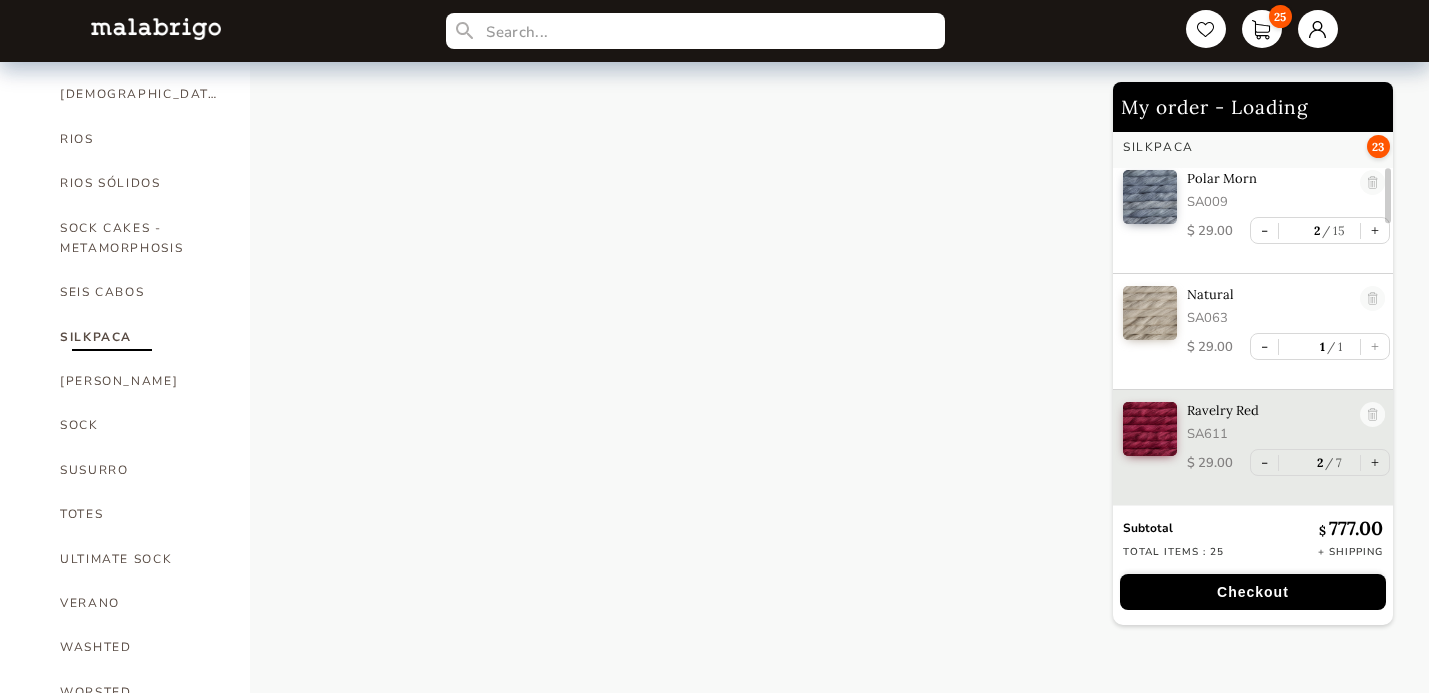 select on "INDEX" 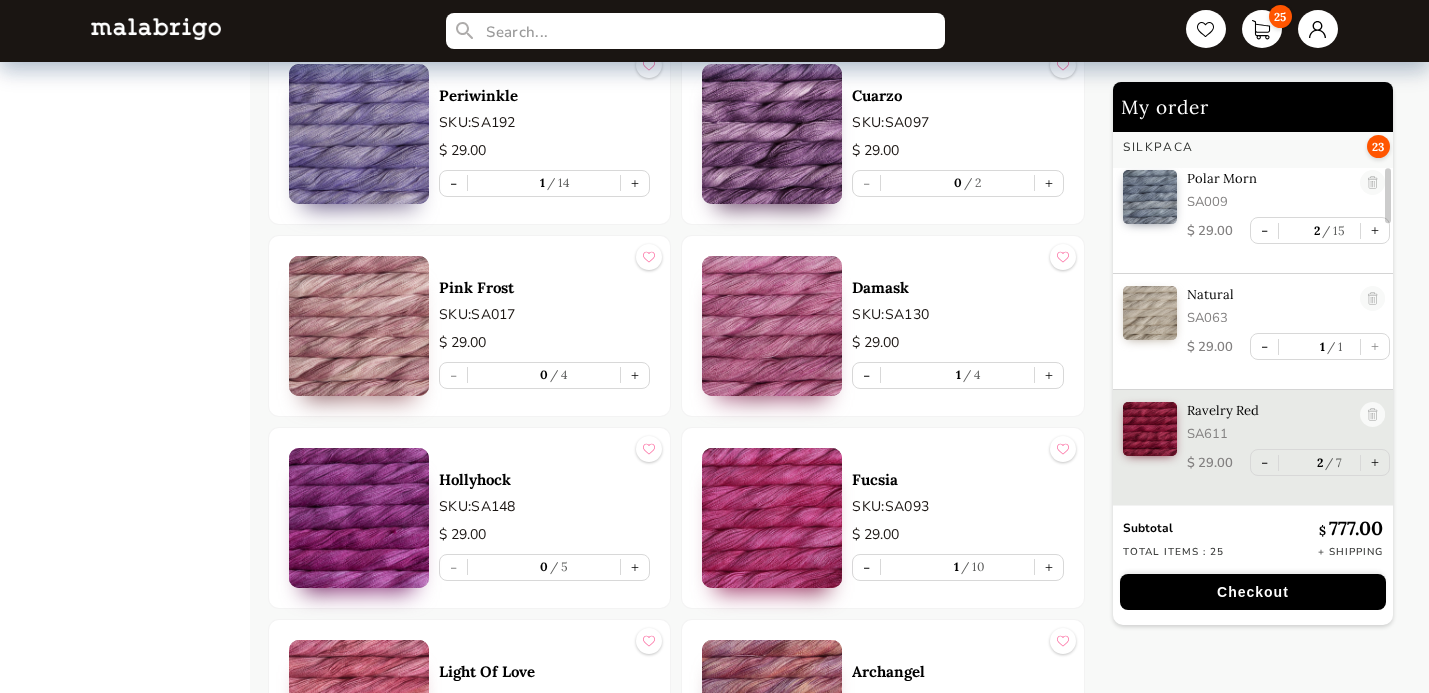 scroll, scrollTop: 2908, scrollLeft: 0, axis: vertical 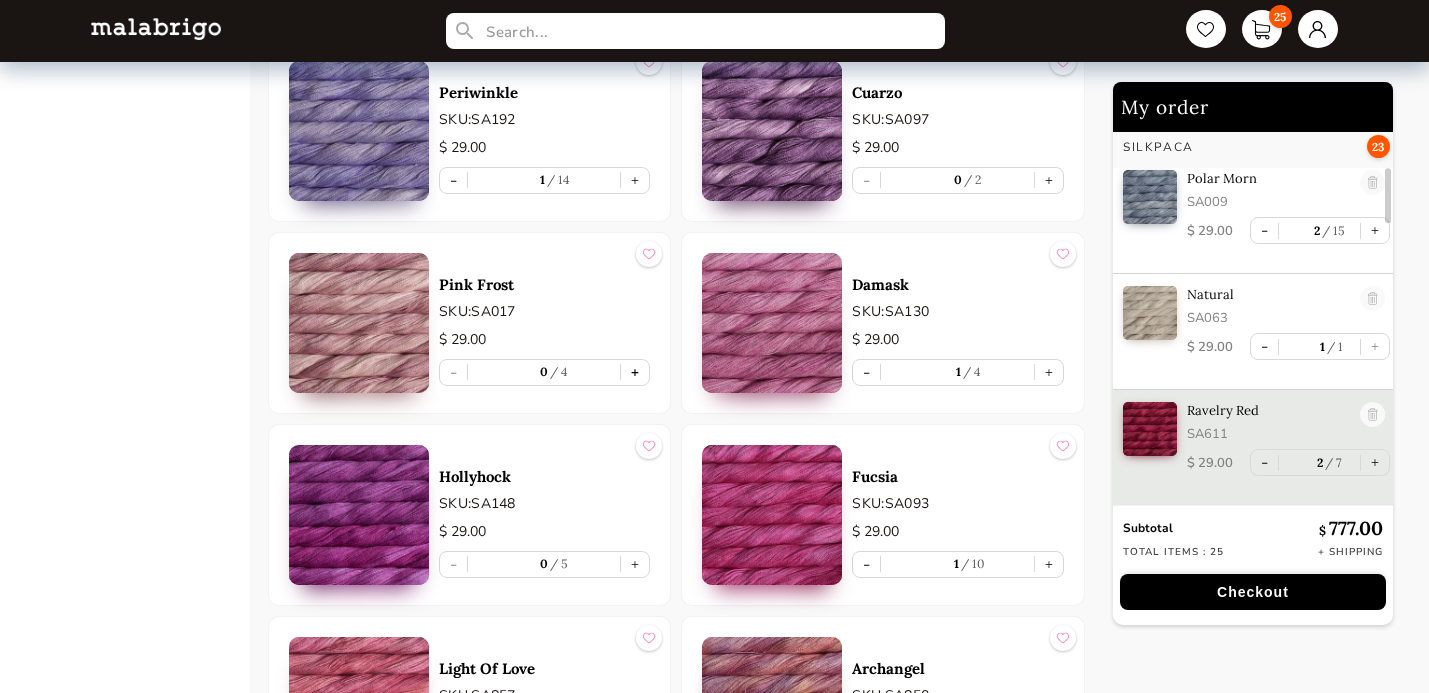 click on "+" at bounding box center (635, 372) 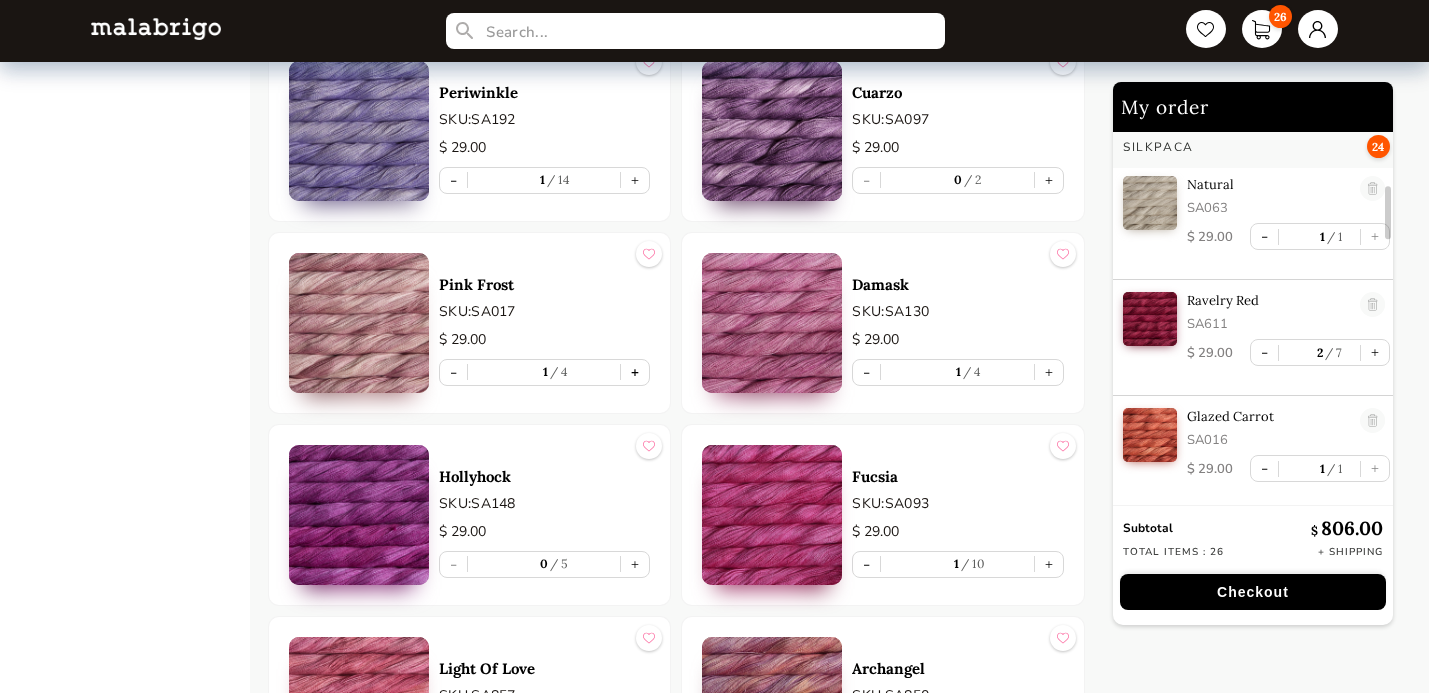 scroll, scrollTop: 876, scrollLeft: 0, axis: vertical 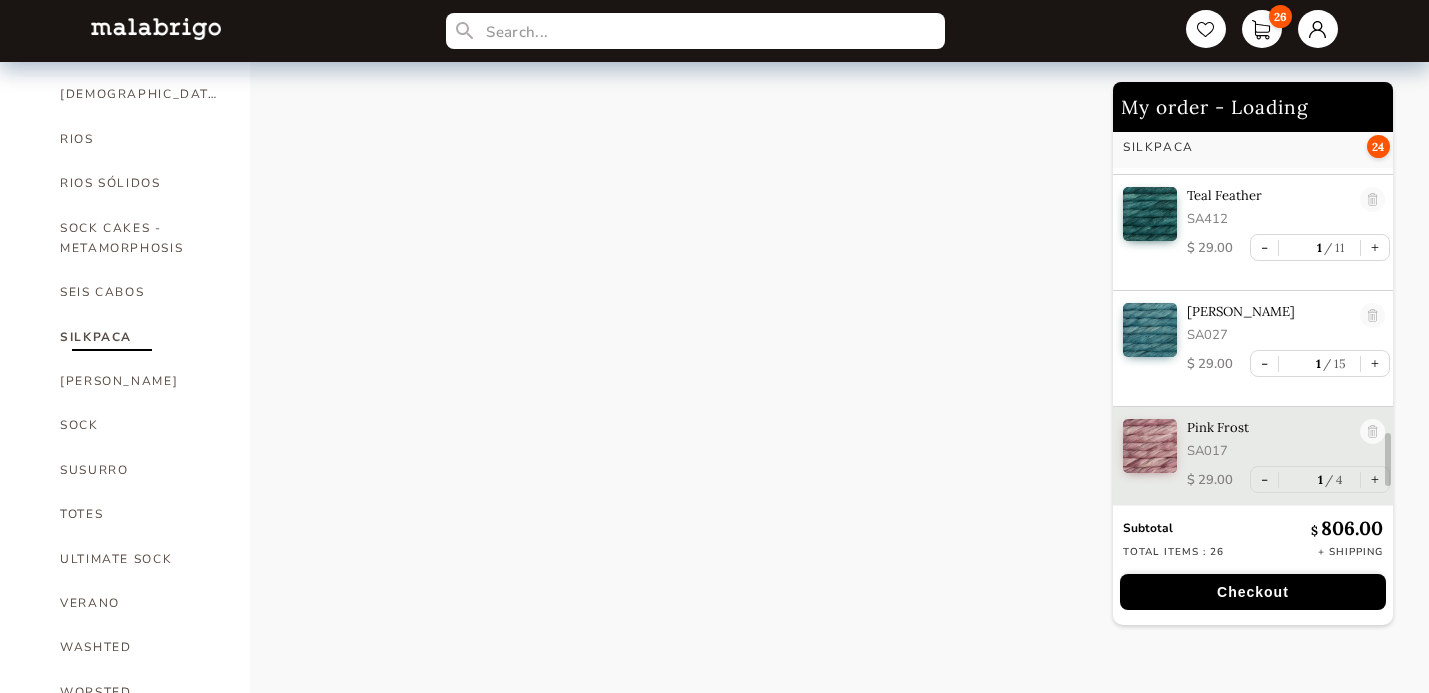 select on "INDEX" 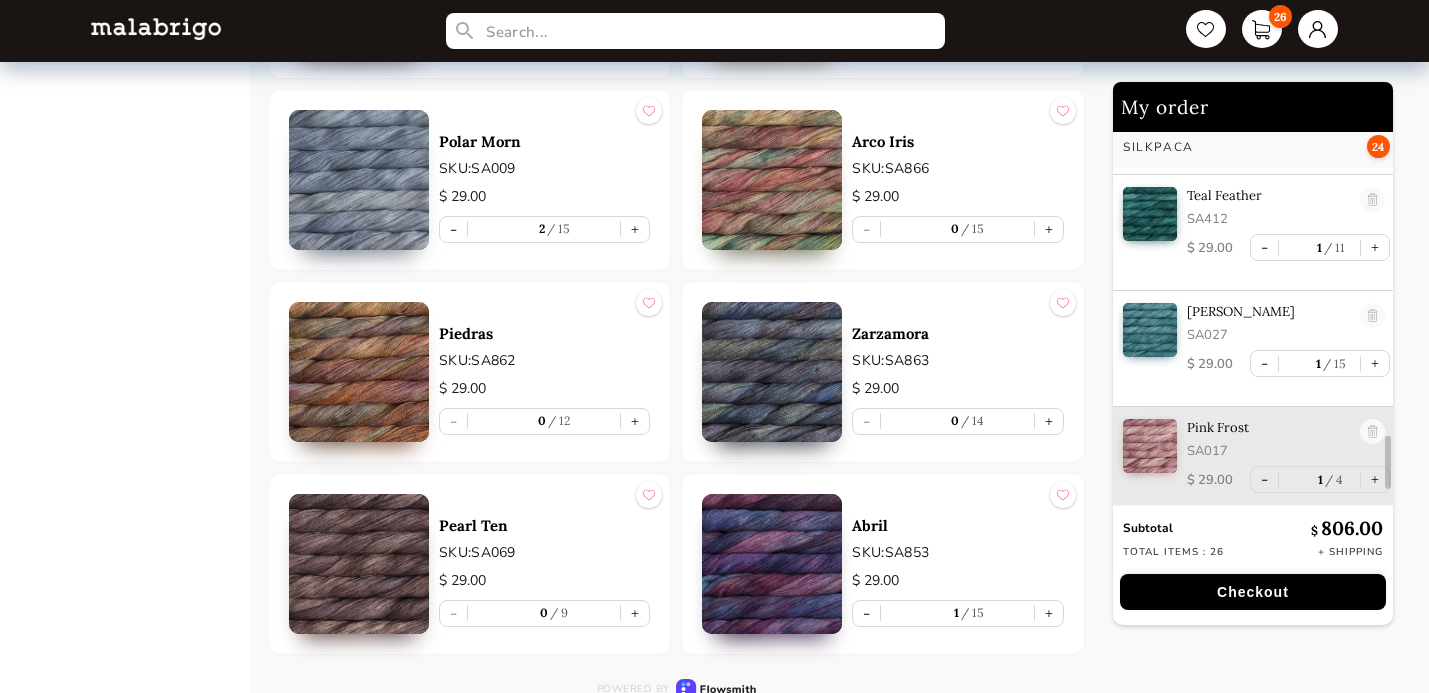 scroll, scrollTop: 4020, scrollLeft: 0, axis: vertical 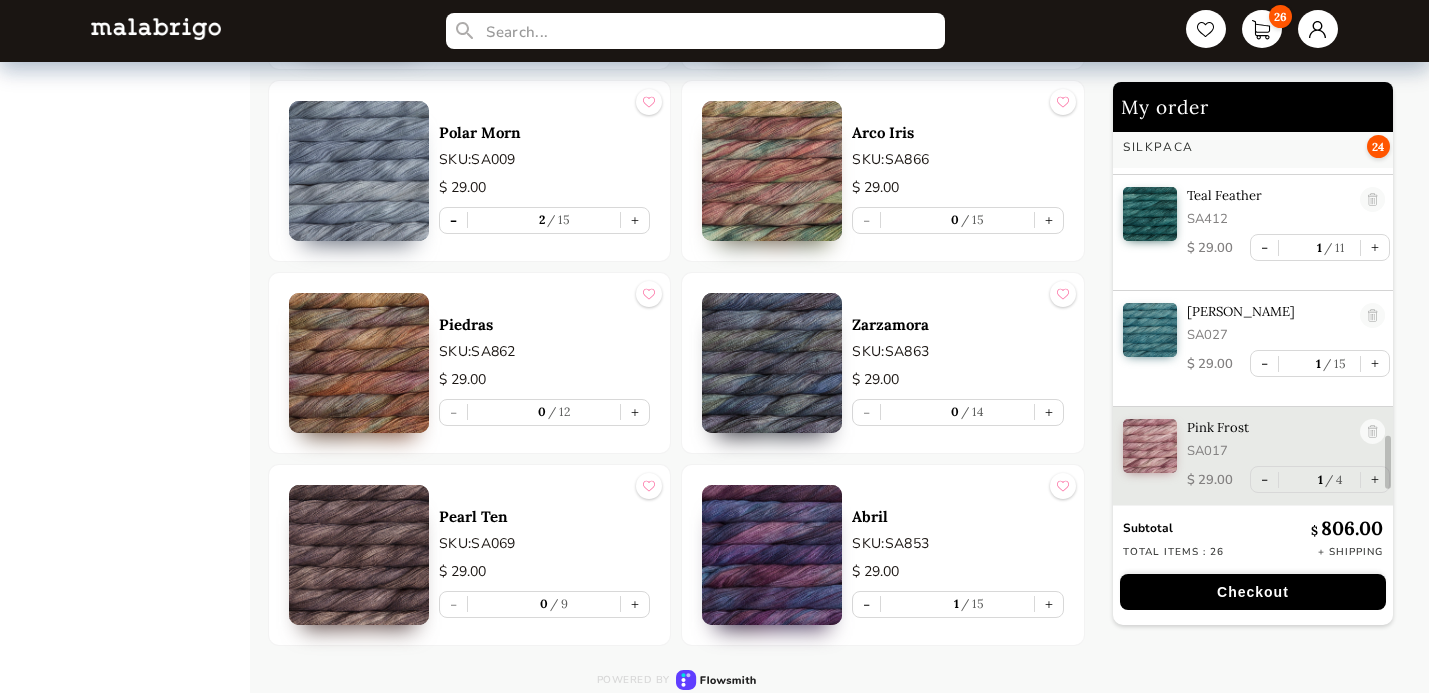 click on "-" at bounding box center [453, 220] 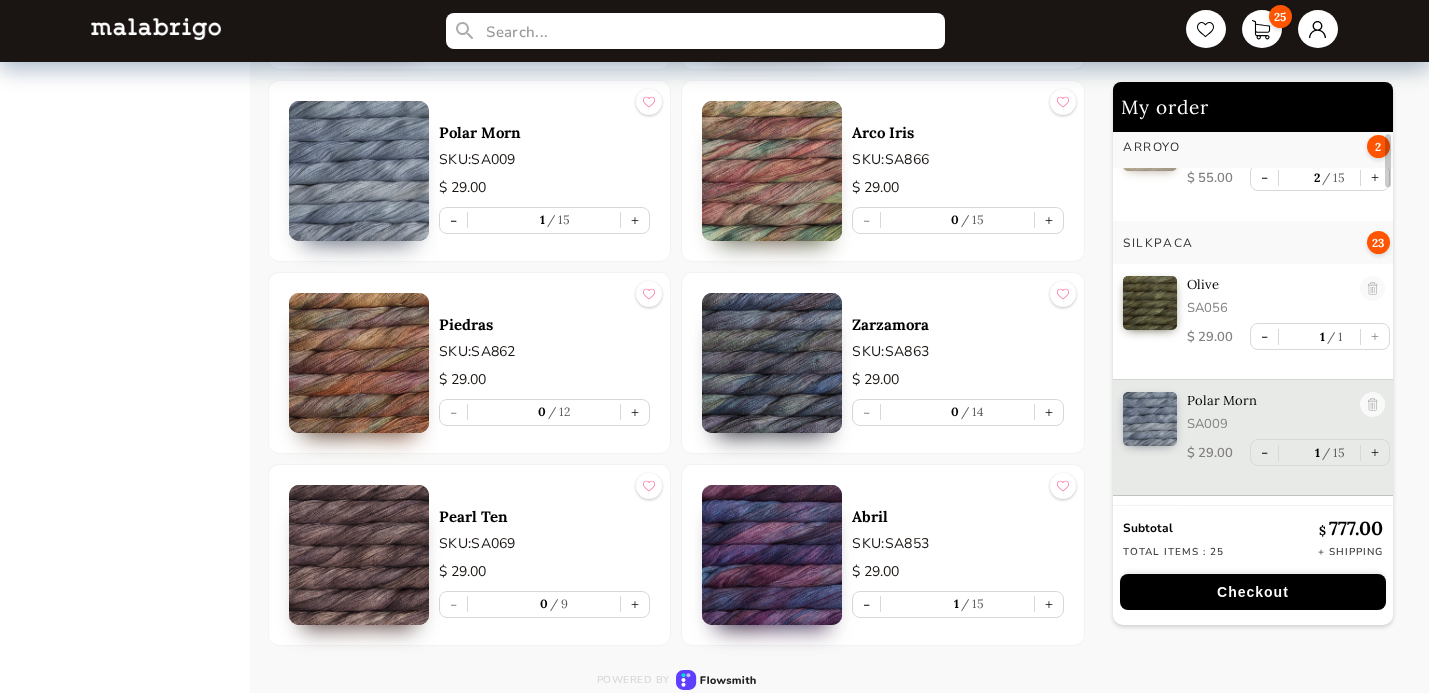 scroll, scrollTop: 53, scrollLeft: 0, axis: vertical 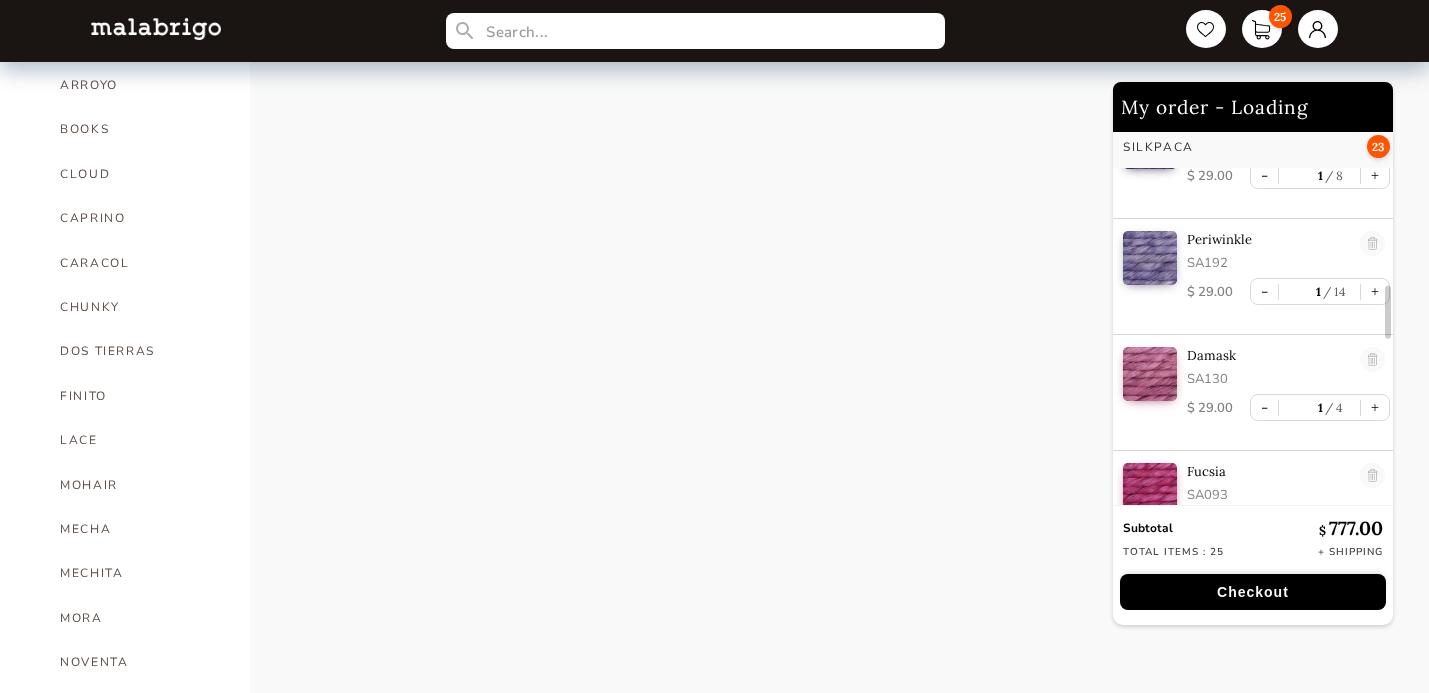 select on "INDEX" 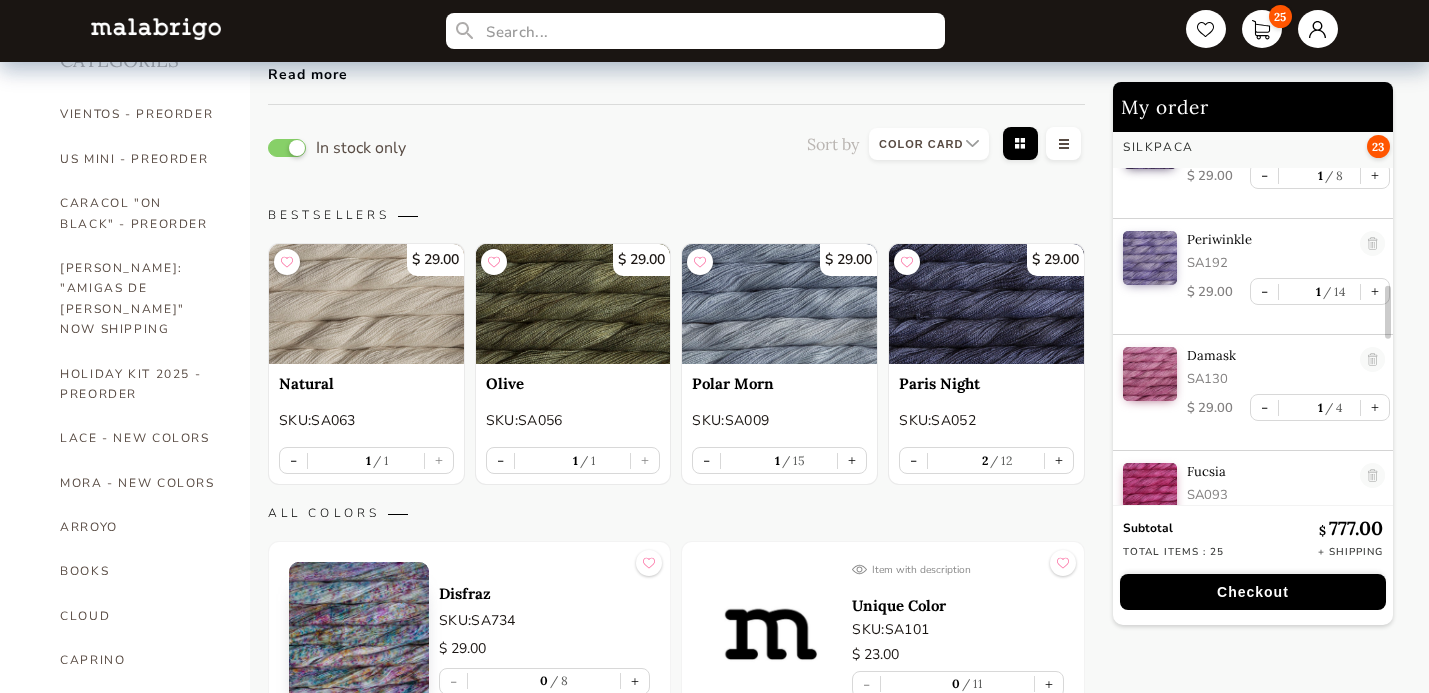 scroll, scrollTop: 0, scrollLeft: 0, axis: both 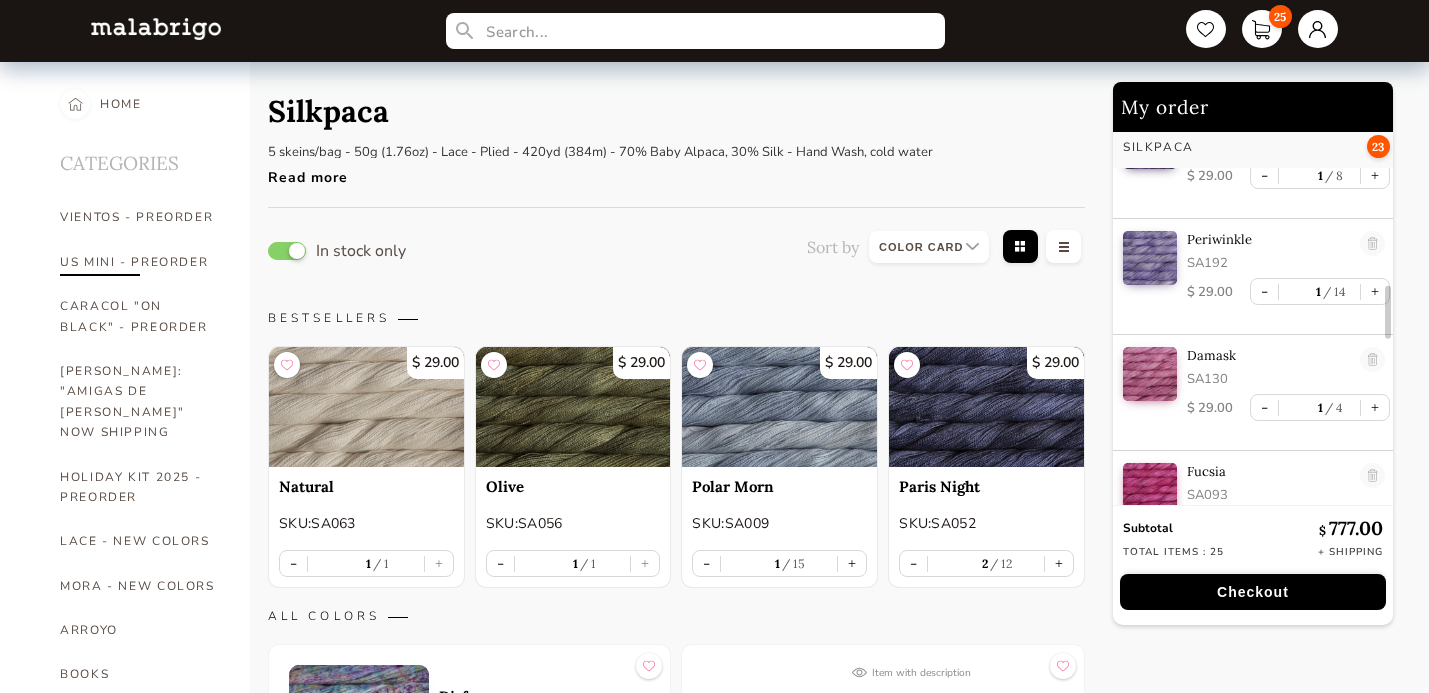 click on "US MINI - PREORDER" at bounding box center (140, 262) 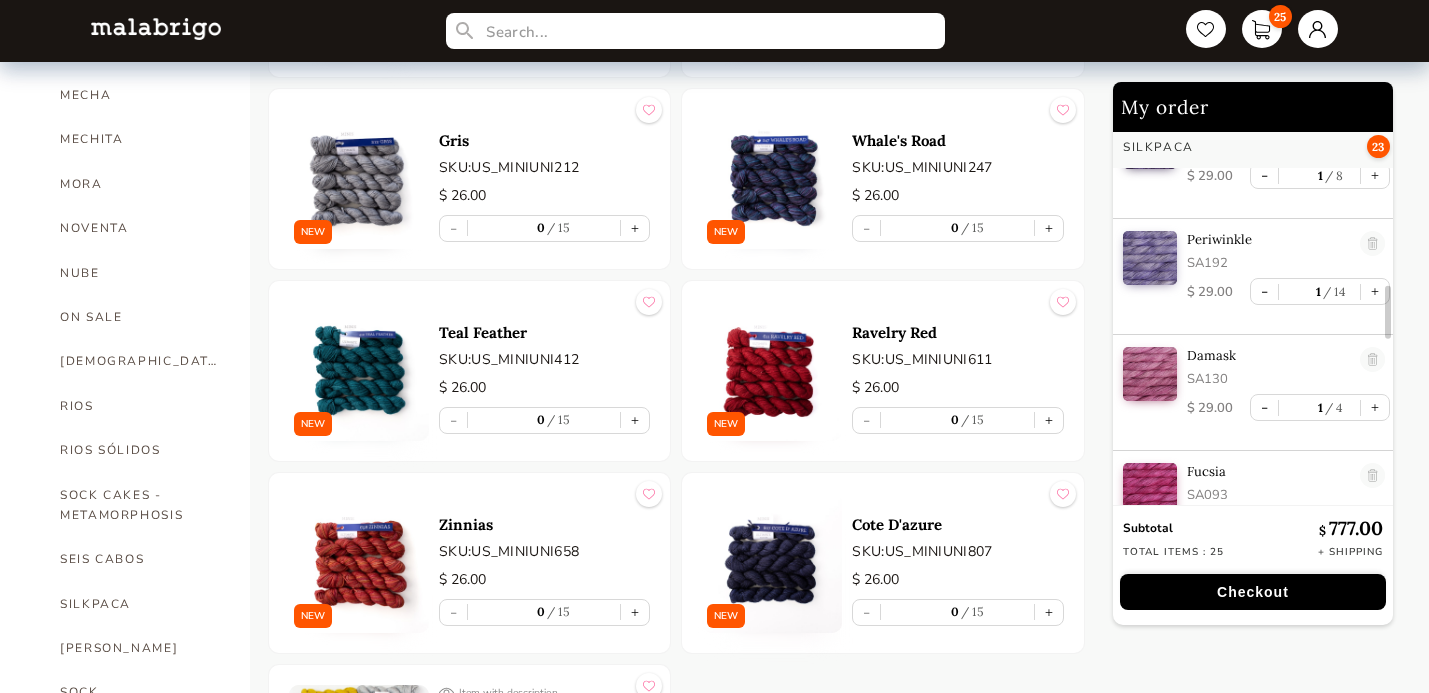 scroll, scrollTop: 986, scrollLeft: 0, axis: vertical 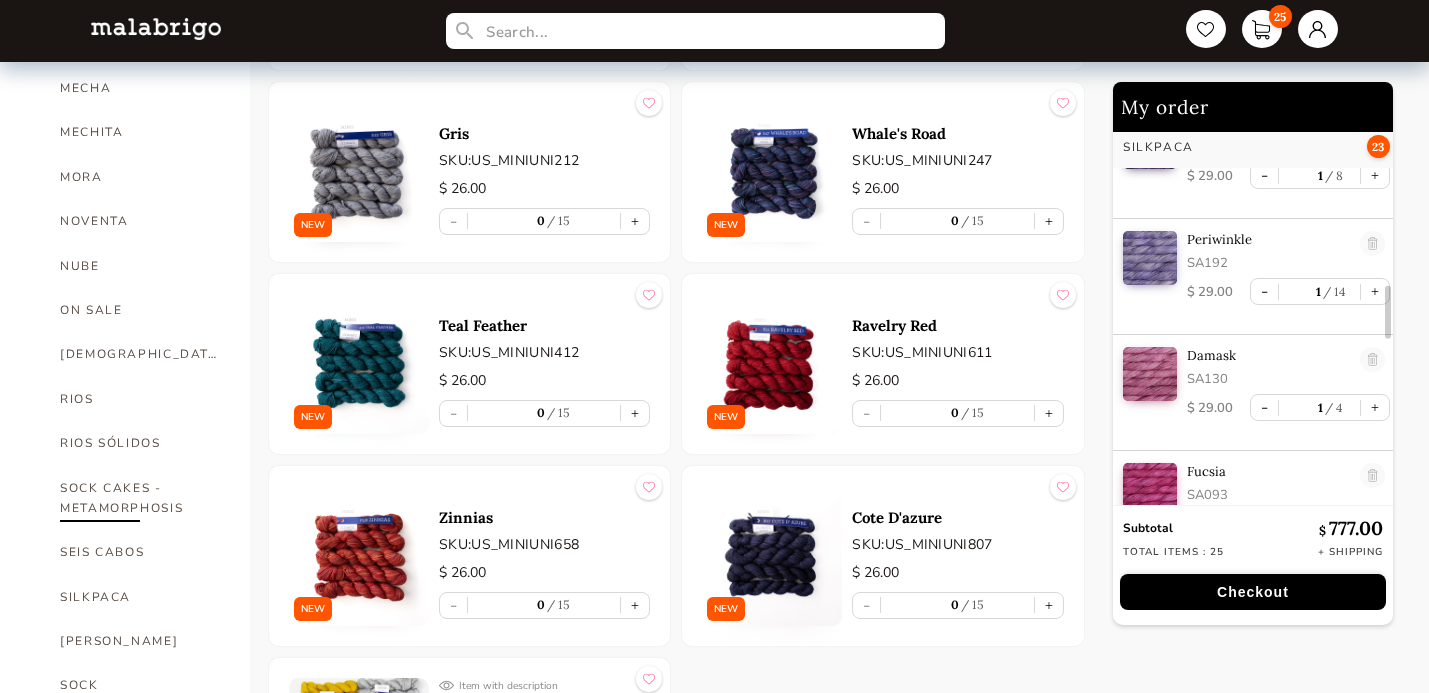 click on "SOCK CAKES - METAMORPHOSIS" at bounding box center (140, 498) 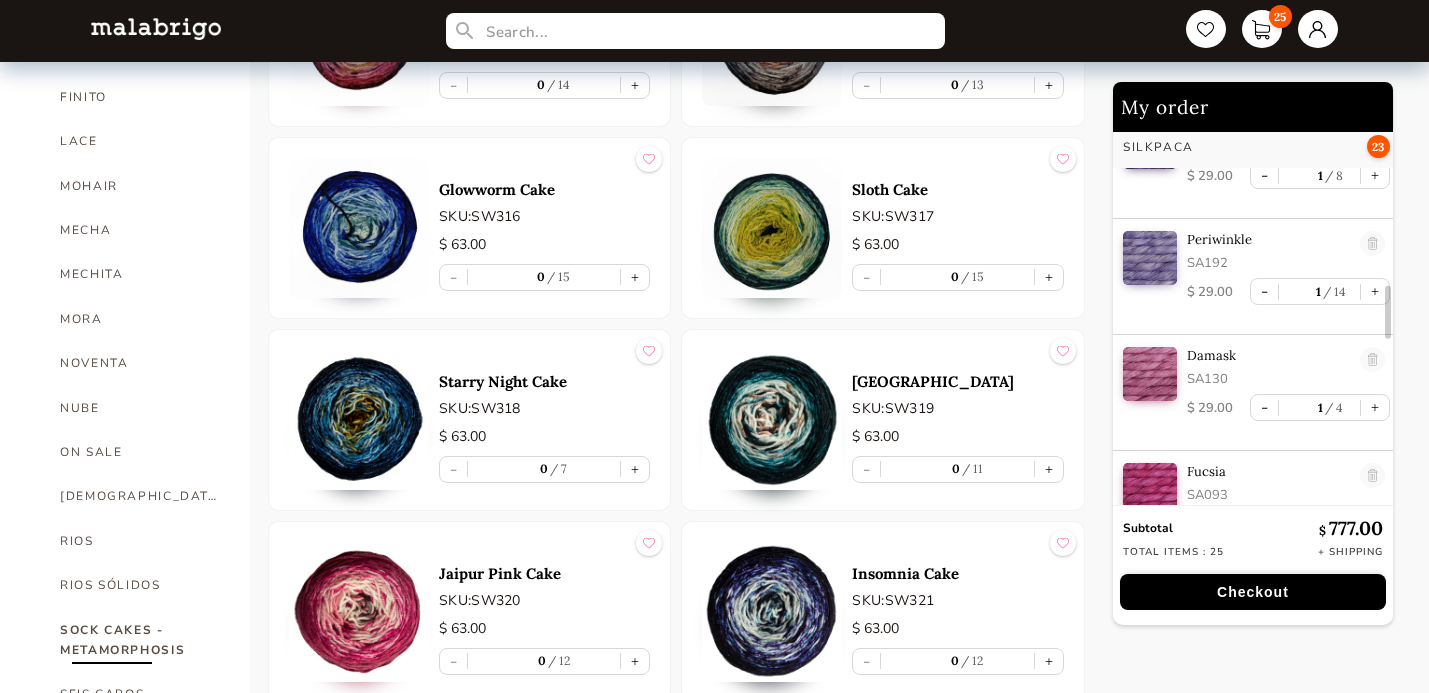 scroll, scrollTop: 840, scrollLeft: 0, axis: vertical 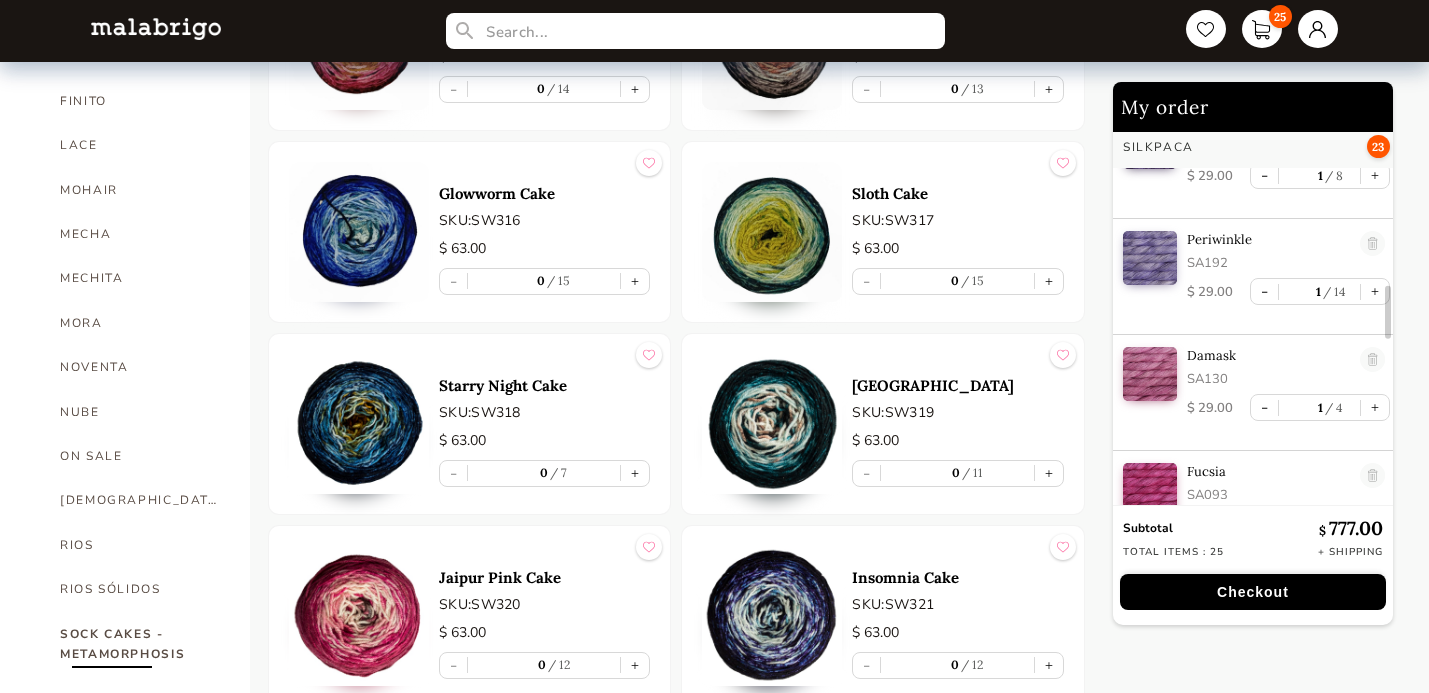 click on "Checkout" at bounding box center (1253, 592) 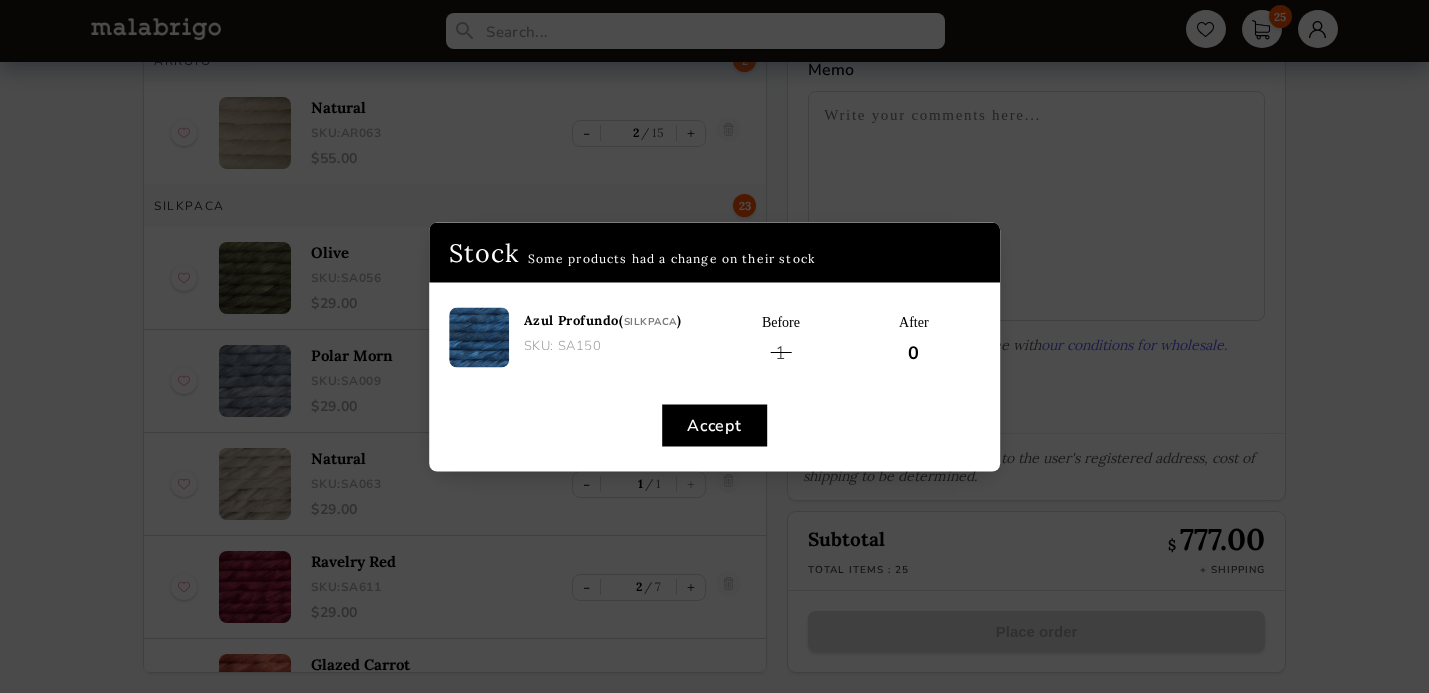 scroll, scrollTop: 126, scrollLeft: 0, axis: vertical 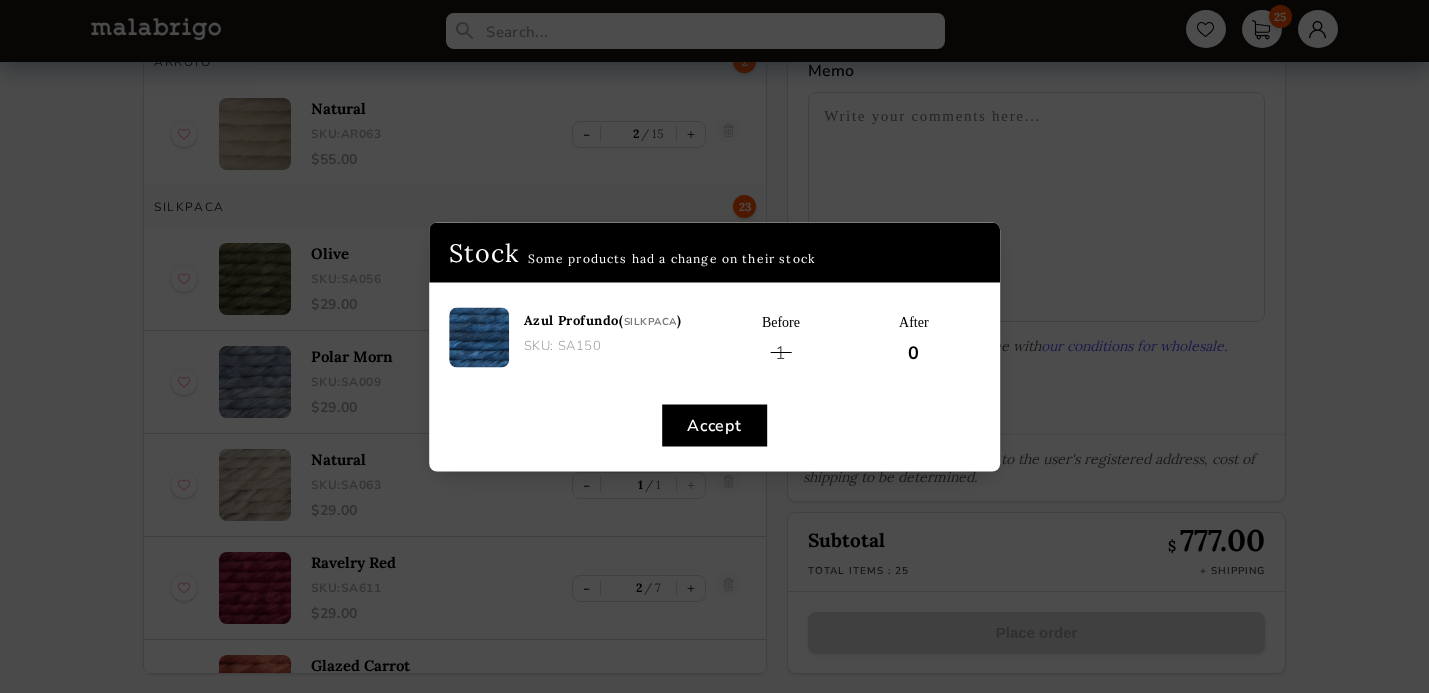 click on "Accept" at bounding box center [714, 425] 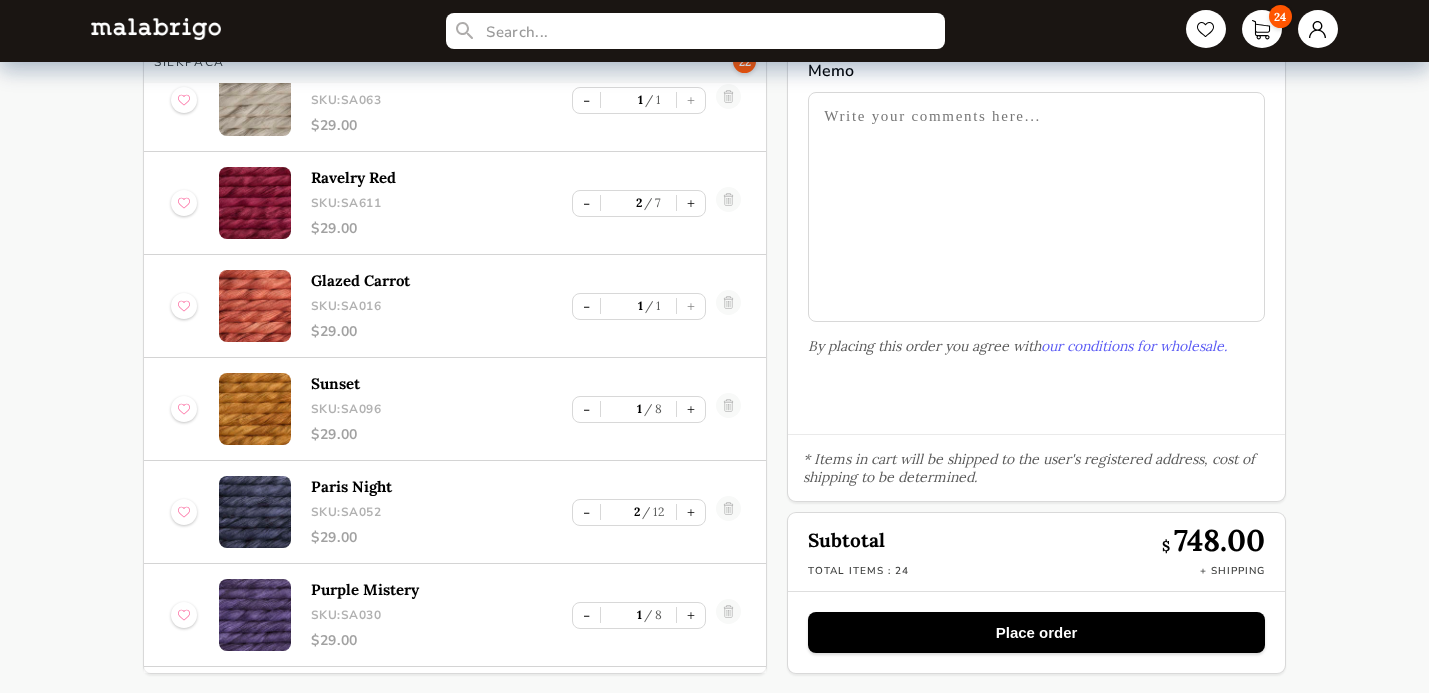scroll, scrollTop: 386, scrollLeft: 0, axis: vertical 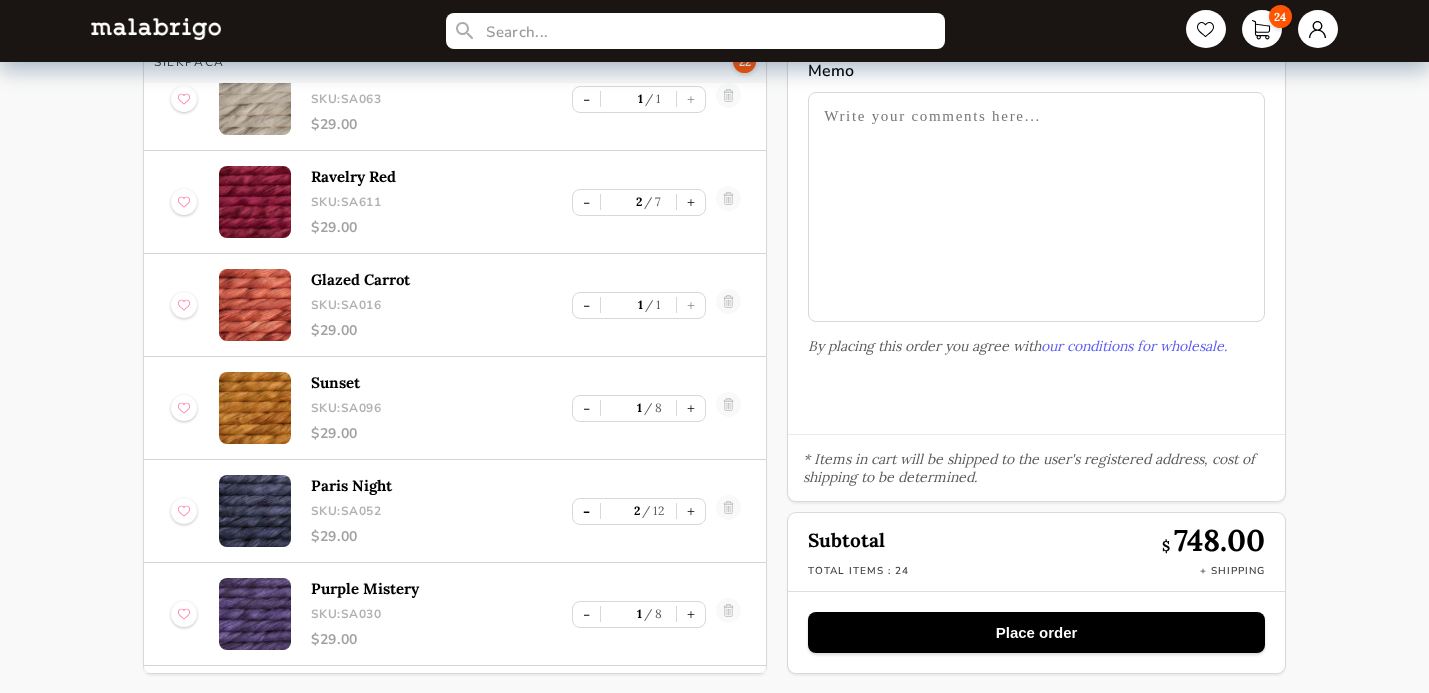 click on "-" at bounding box center [586, 511] 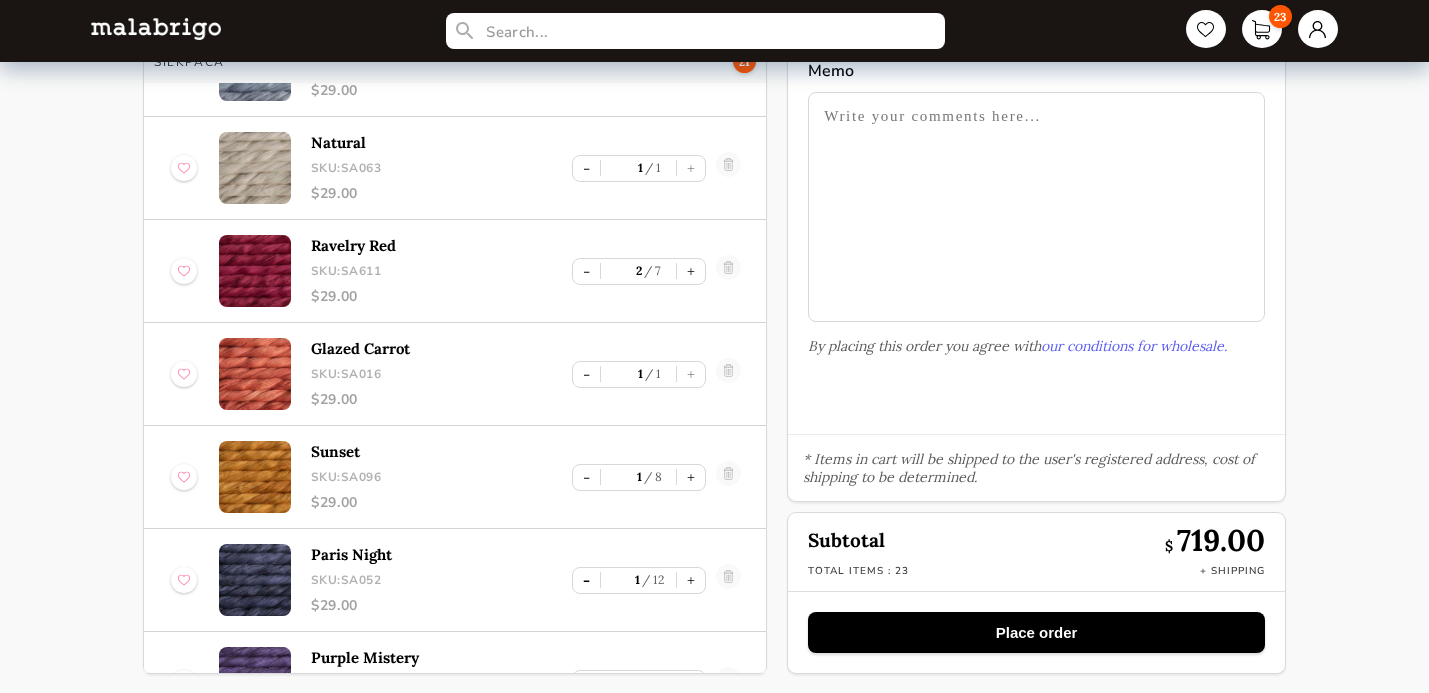 scroll, scrollTop: 310, scrollLeft: 0, axis: vertical 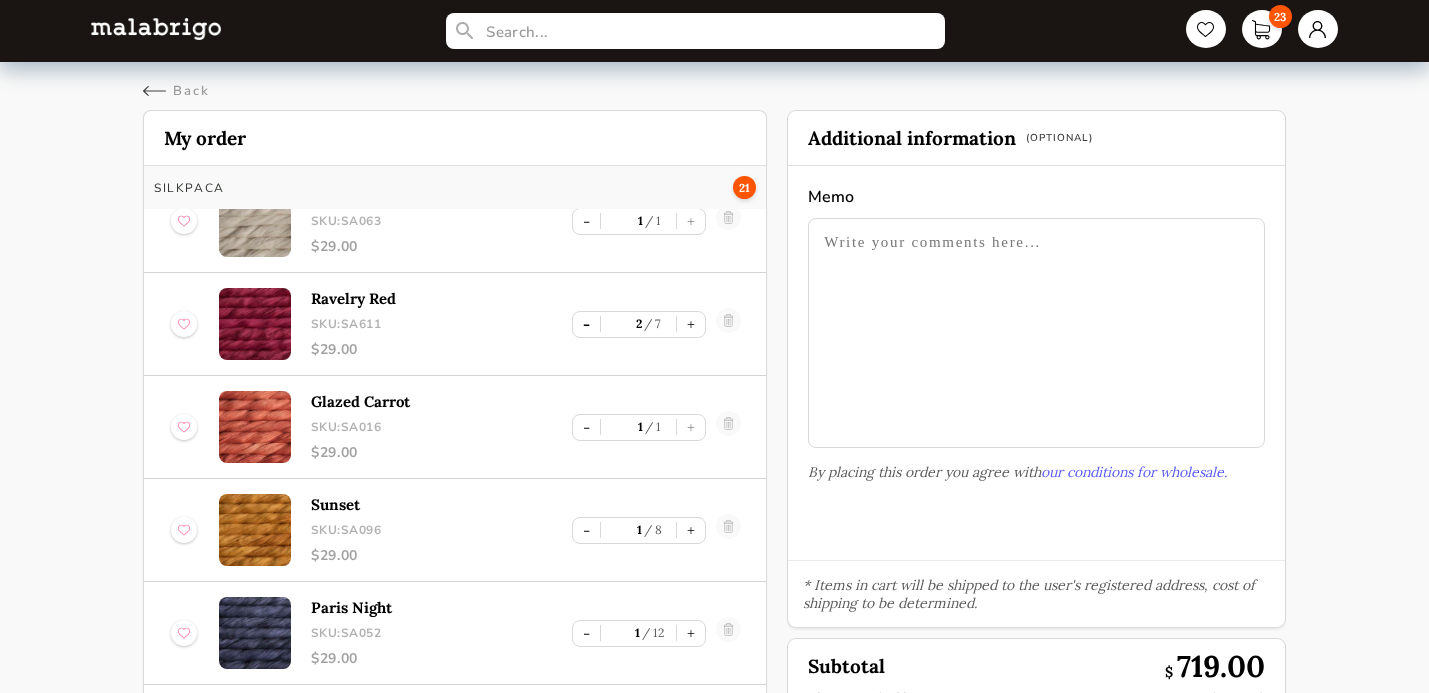 click on "-" at bounding box center [586, 324] 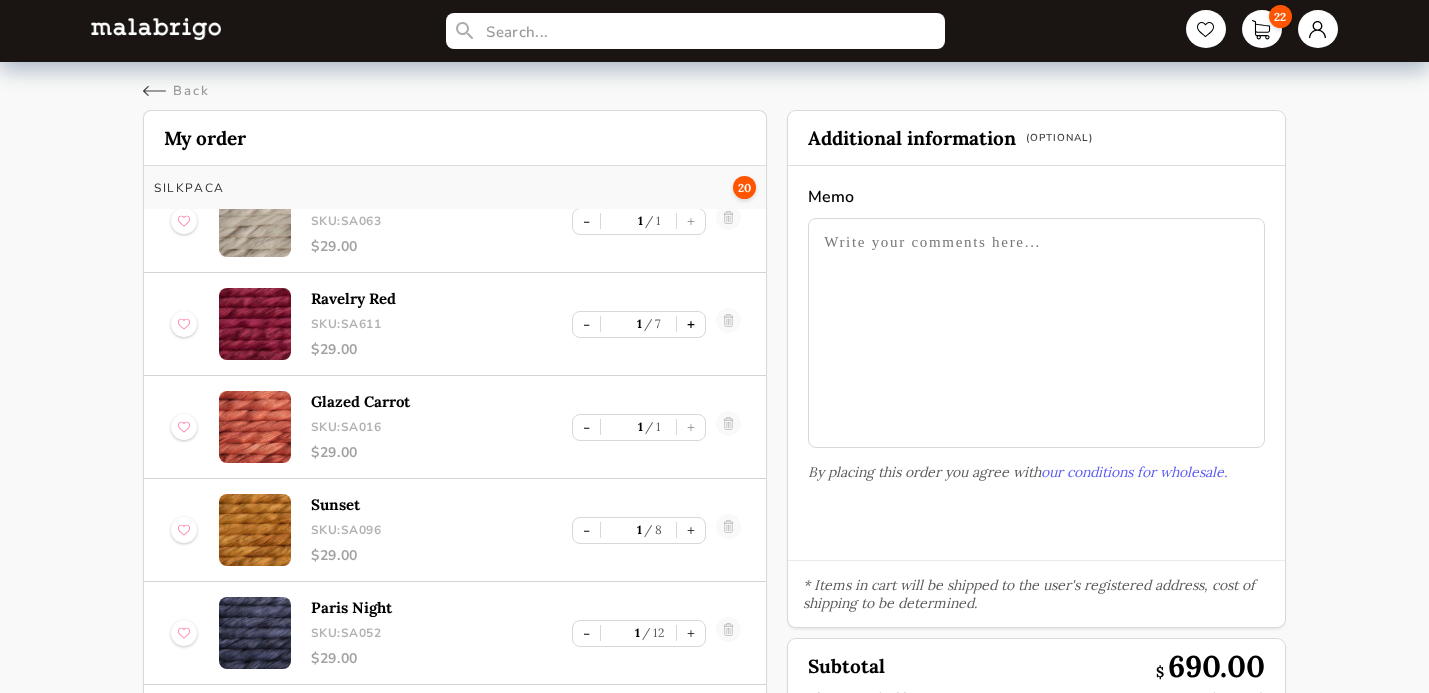 type 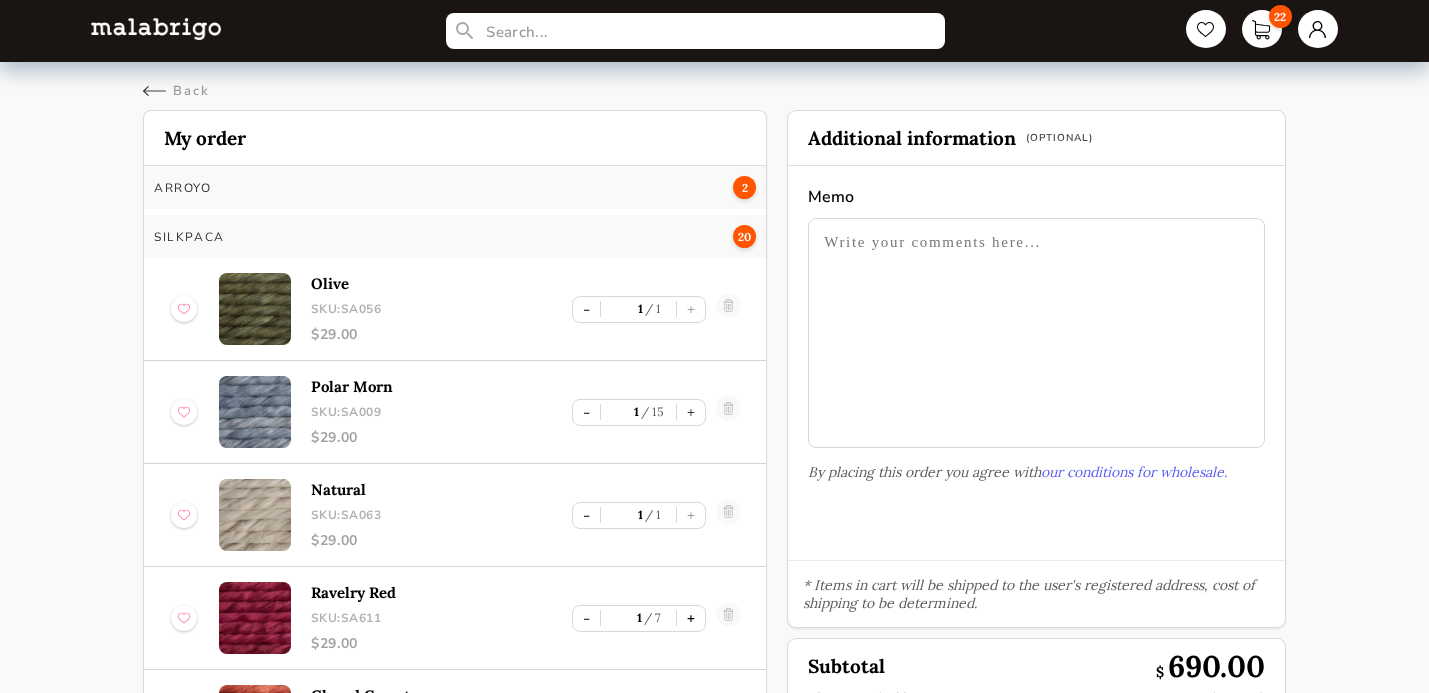 scroll, scrollTop: 80, scrollLeft: 0, axis: vertical 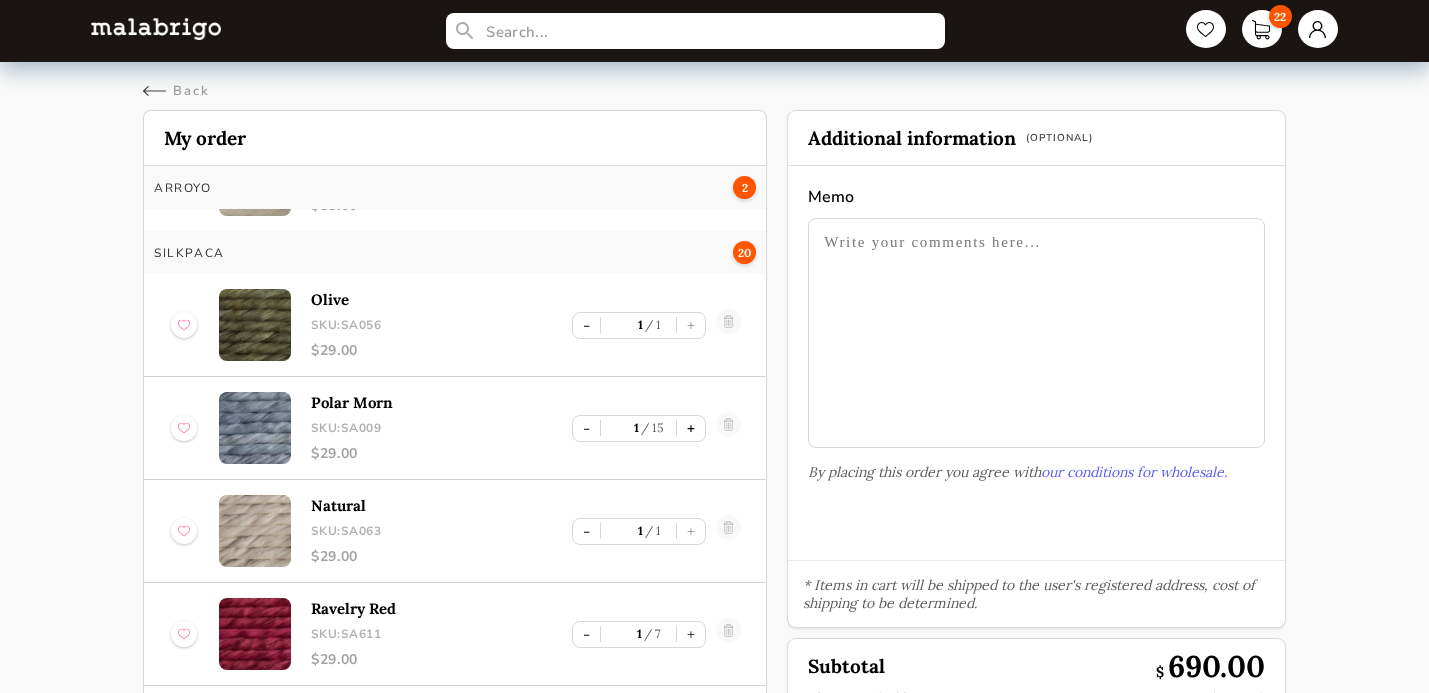 click on "+" at bounding box center (691, 428) 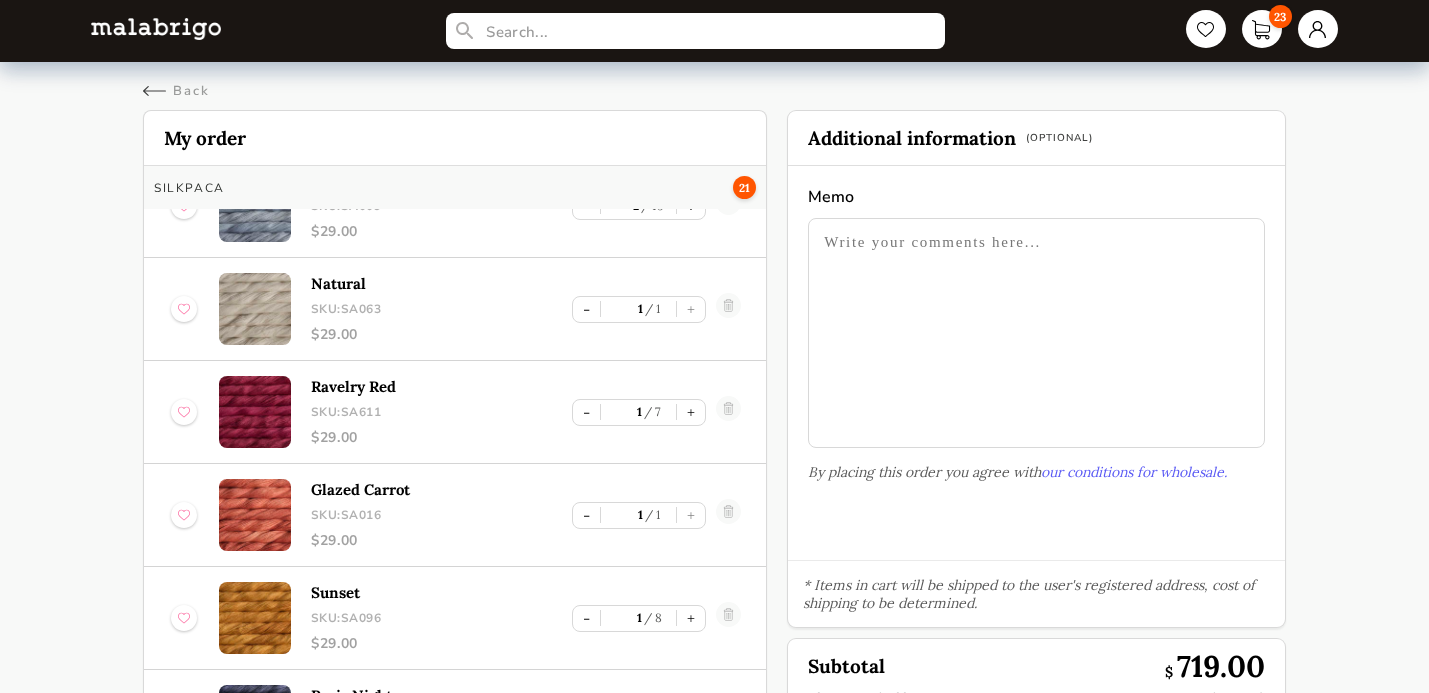 scroll, scrollTop: 303, scrollLeft: 0, axis: vertical 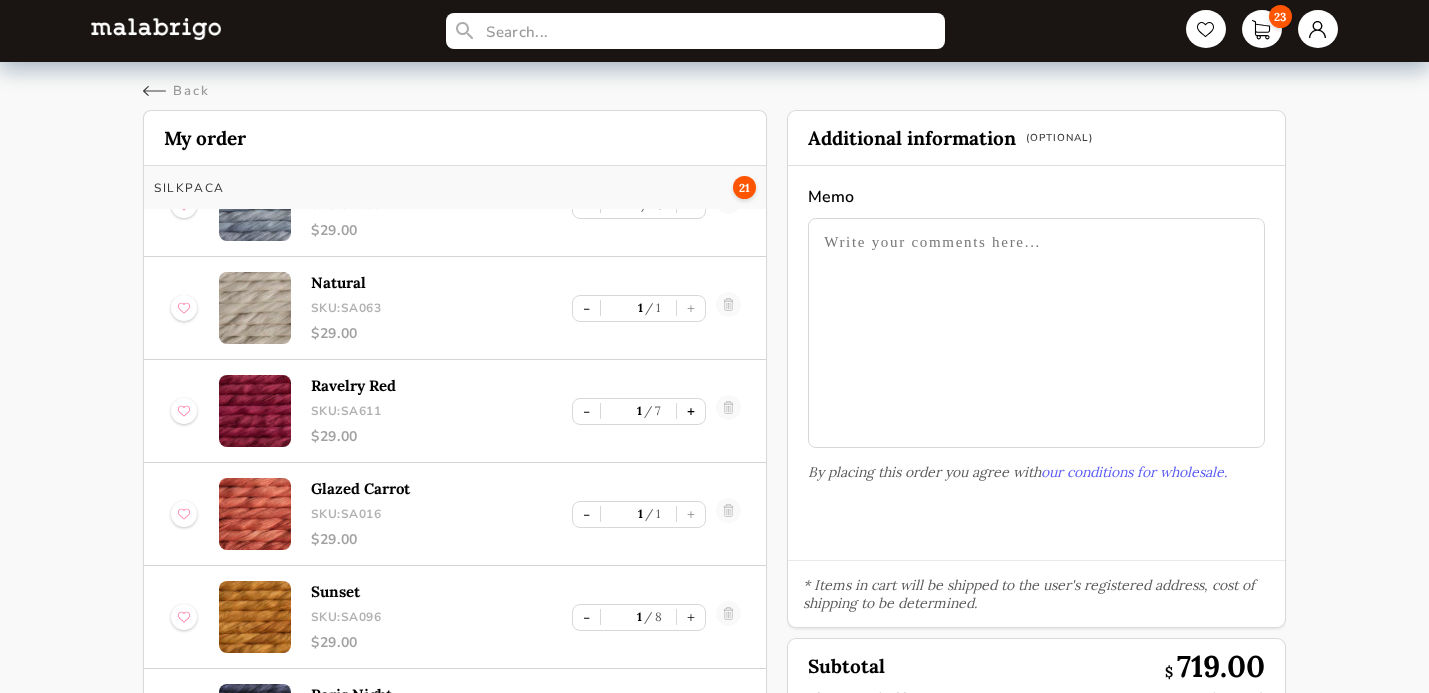 click on "+" at bounding box center (691, 411) 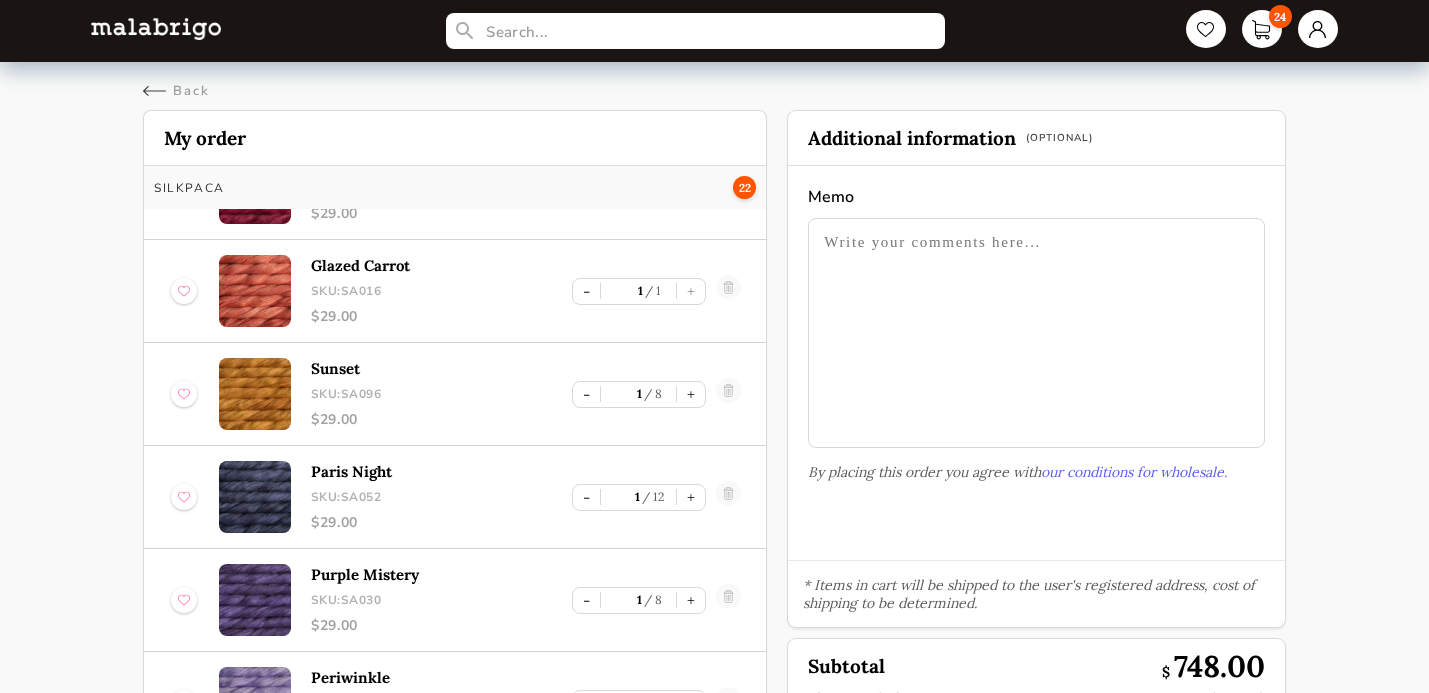 scroll, scrollTop: 534, scrollLeft: 0, axis: vertical 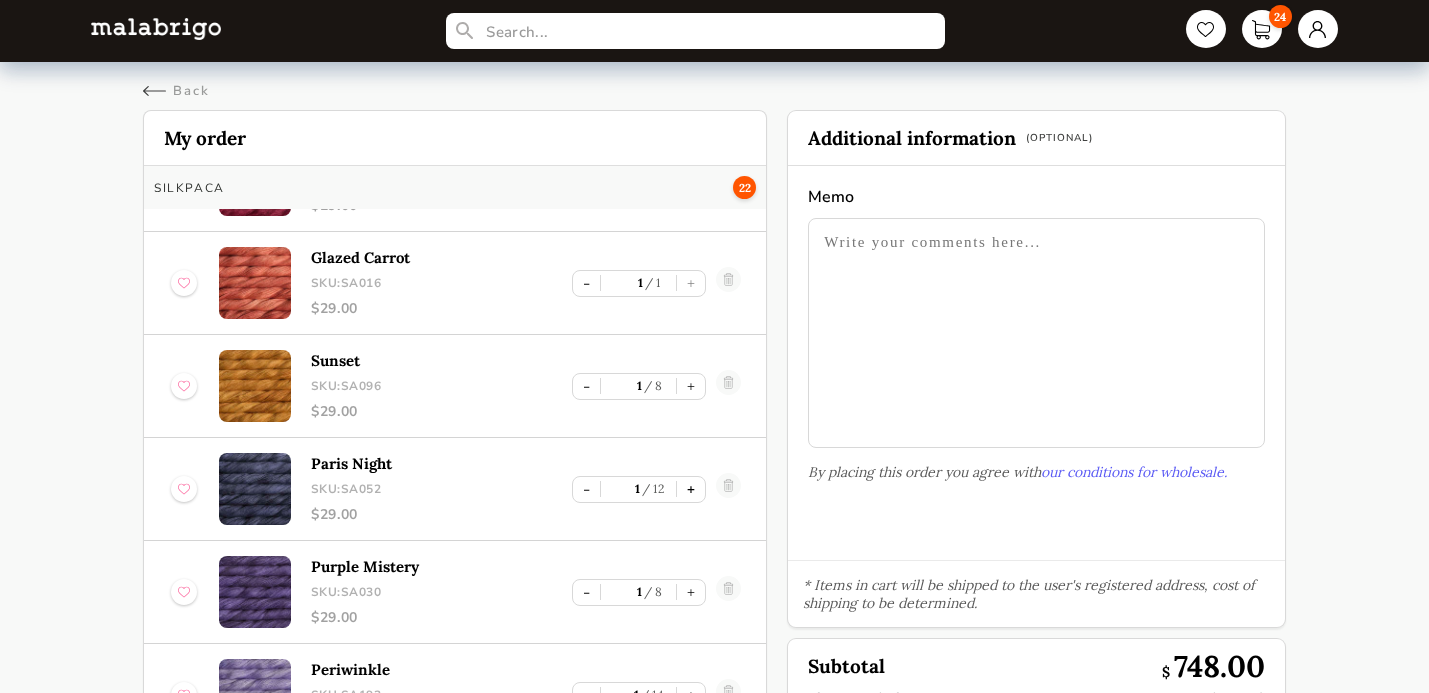 click on "+" at bounding box center (691, 489) 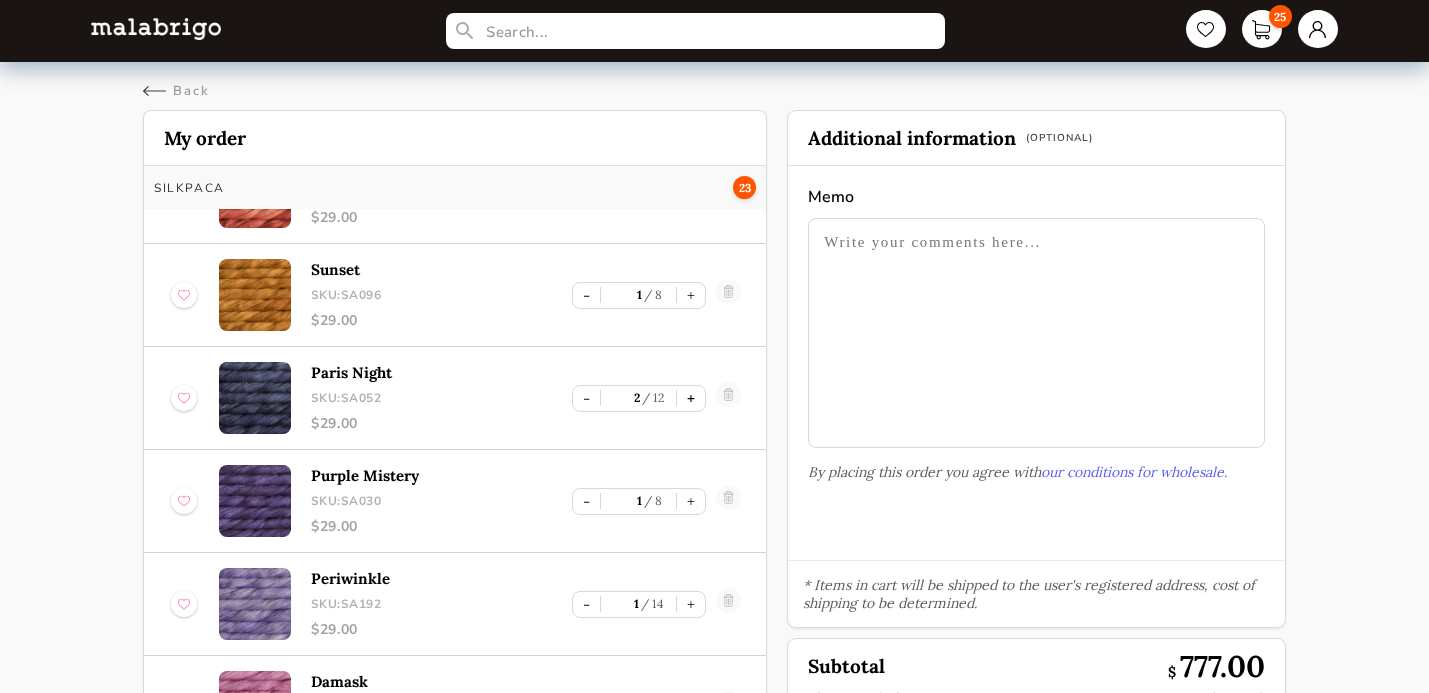 scroll, scrollTop: 656, scrollLeft: 0, axis: vertical 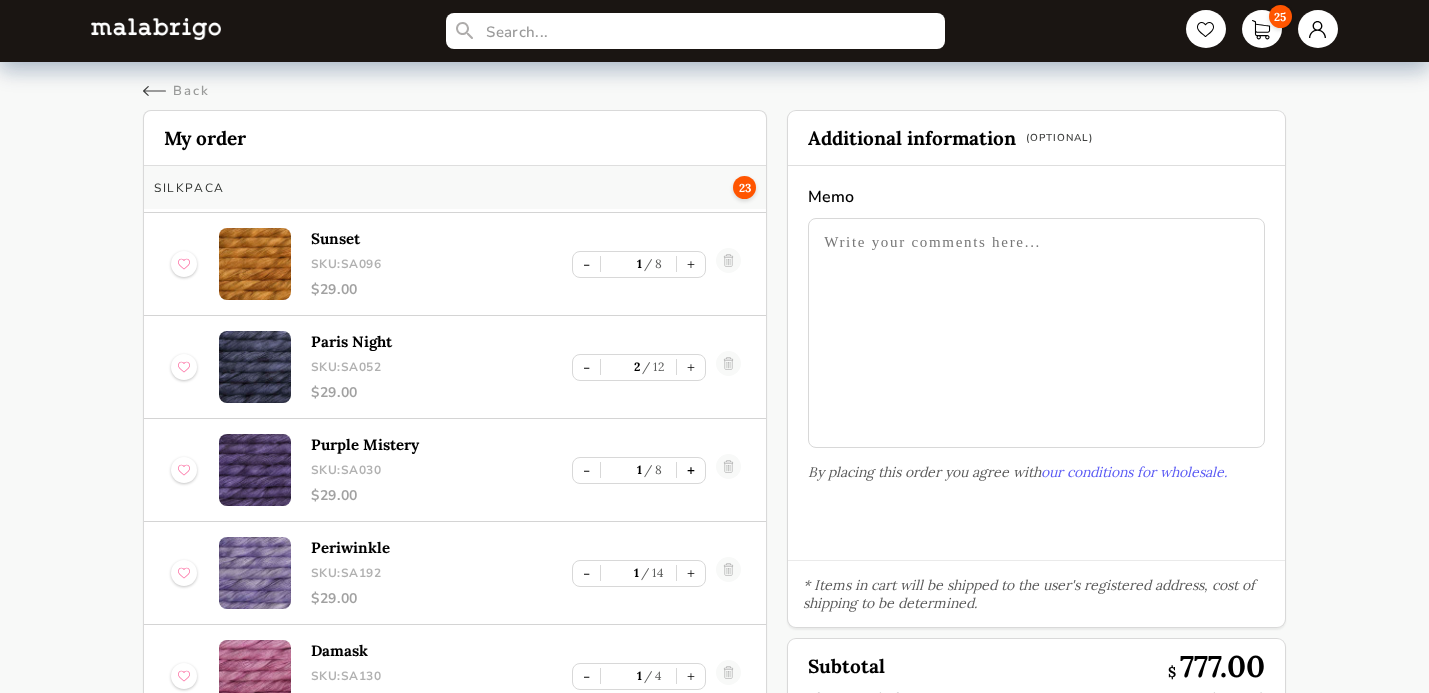 click on "+" at bounding box center (691, 470) 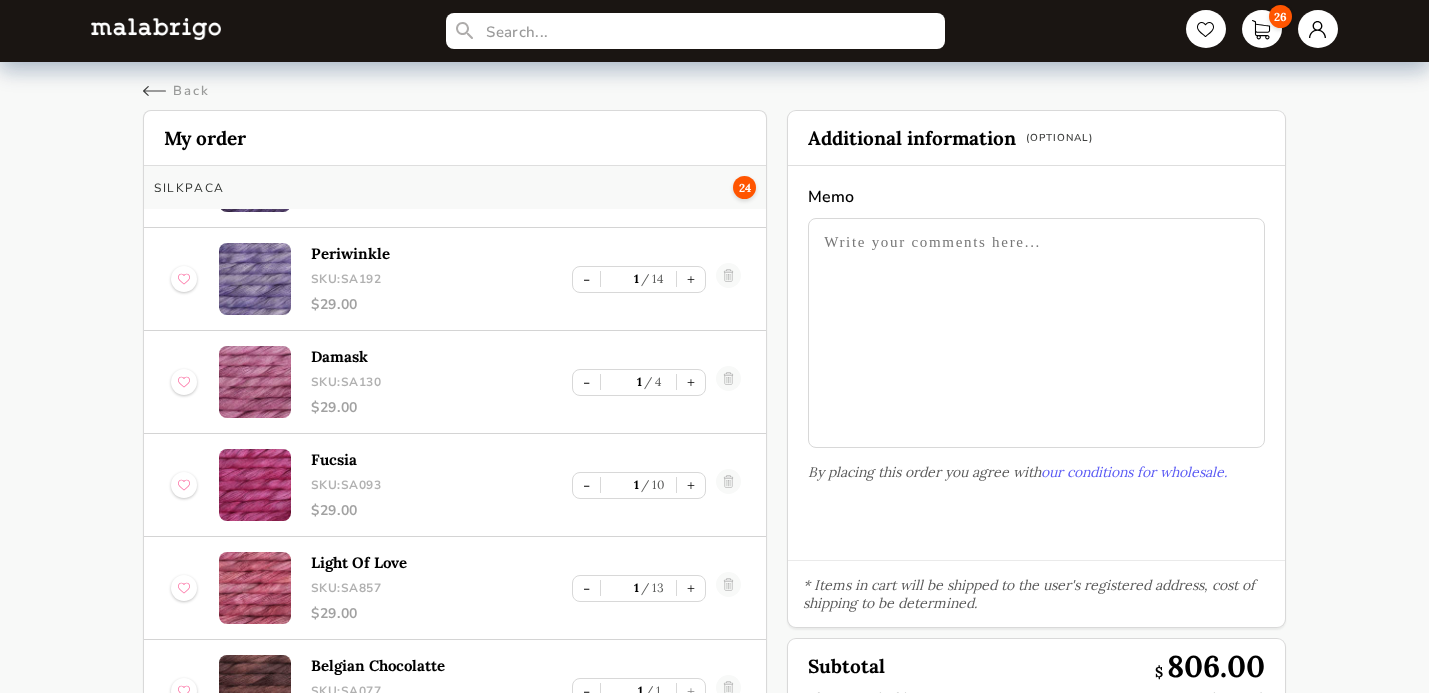 scroll, scrollTop: 954, scrollLeft: 0, axis: vertical 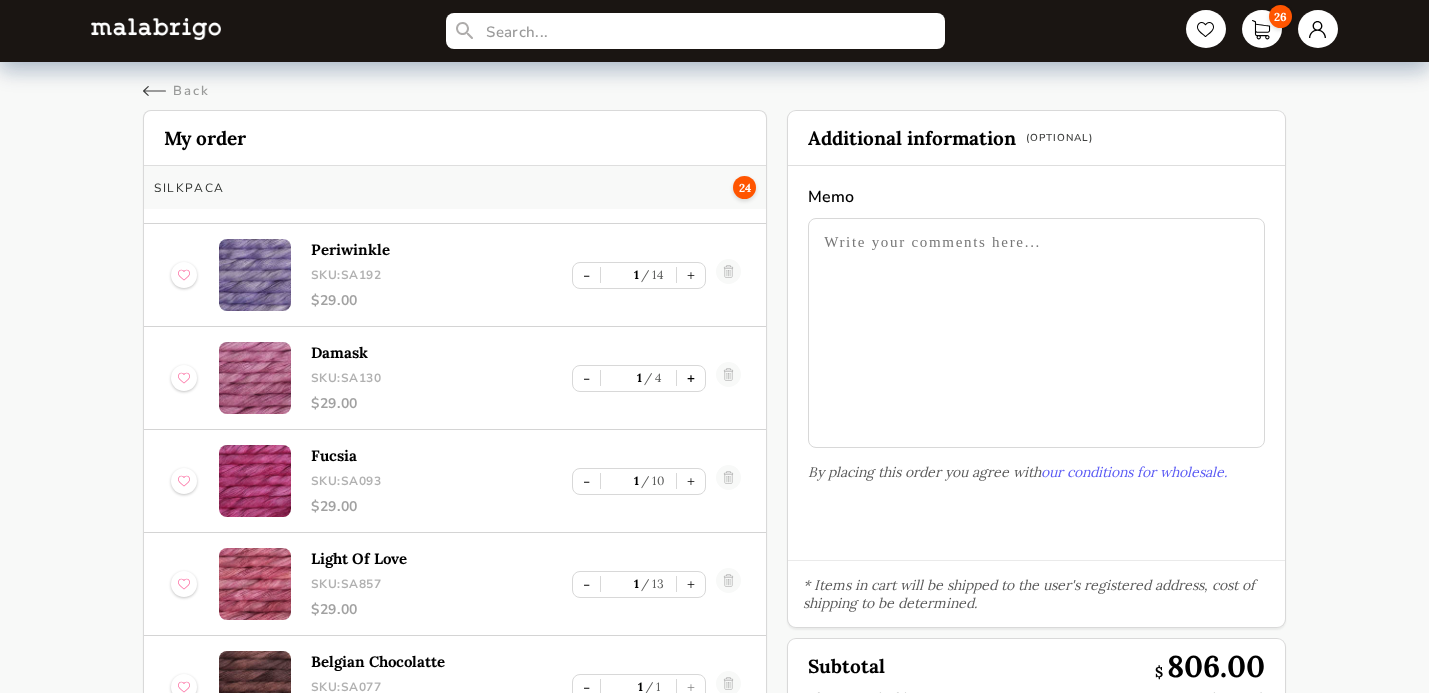 click on "+" at bounding box center (691, 378) 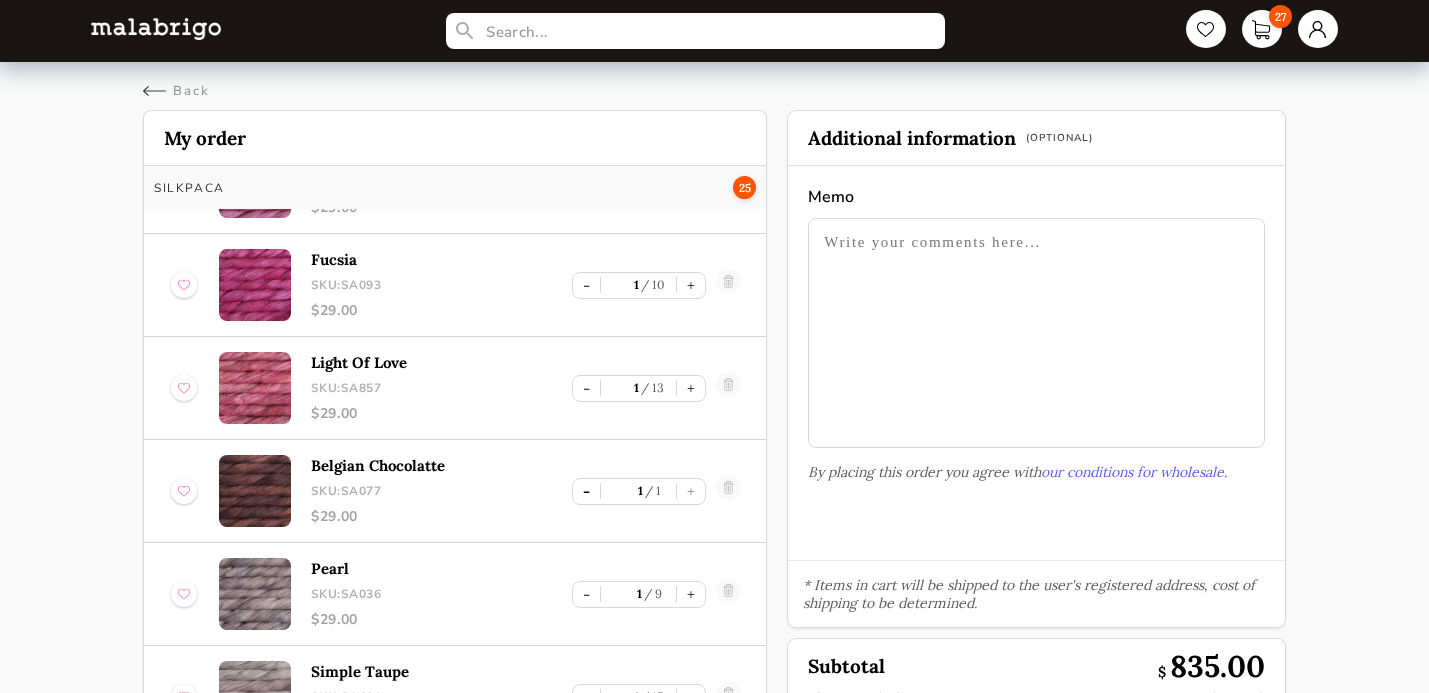 scroll, scrollTop: 1153, scrollLeft: 0, axis: vertical 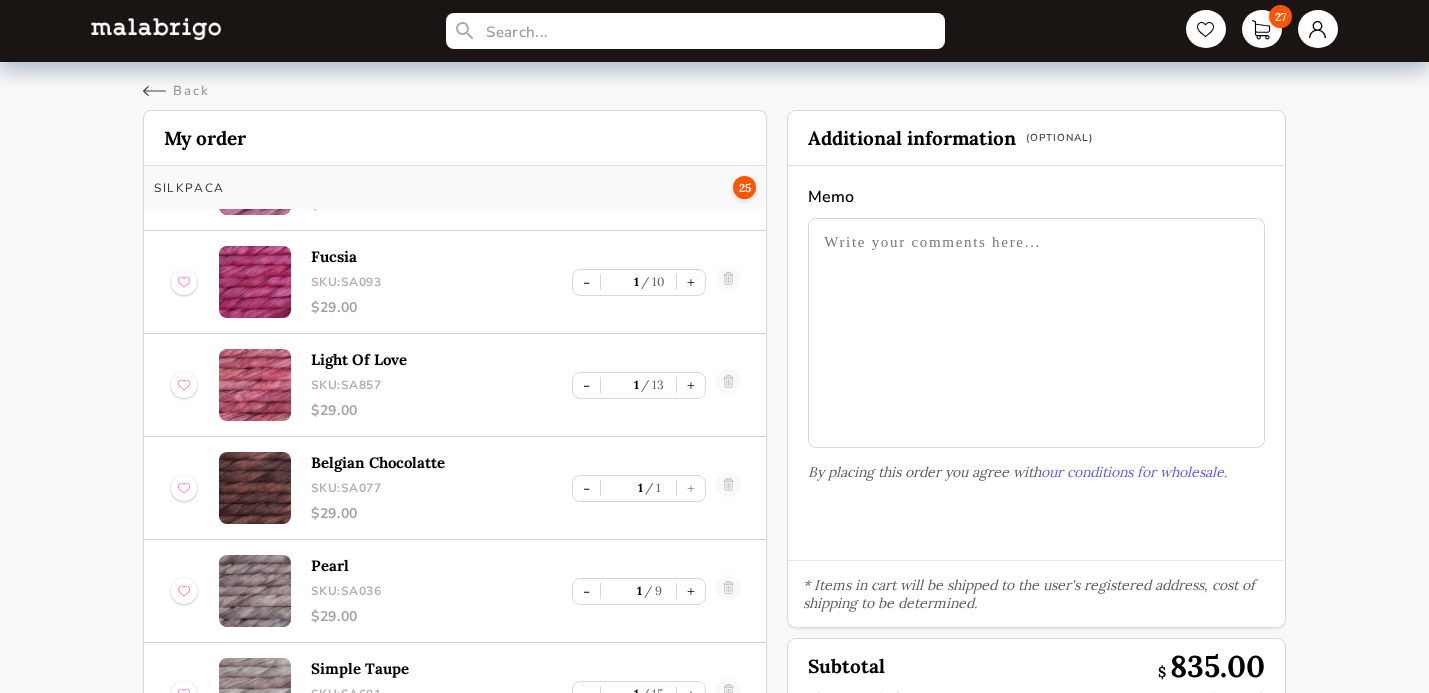 click on "- 1 1 +" at bounding box center [639, 488] 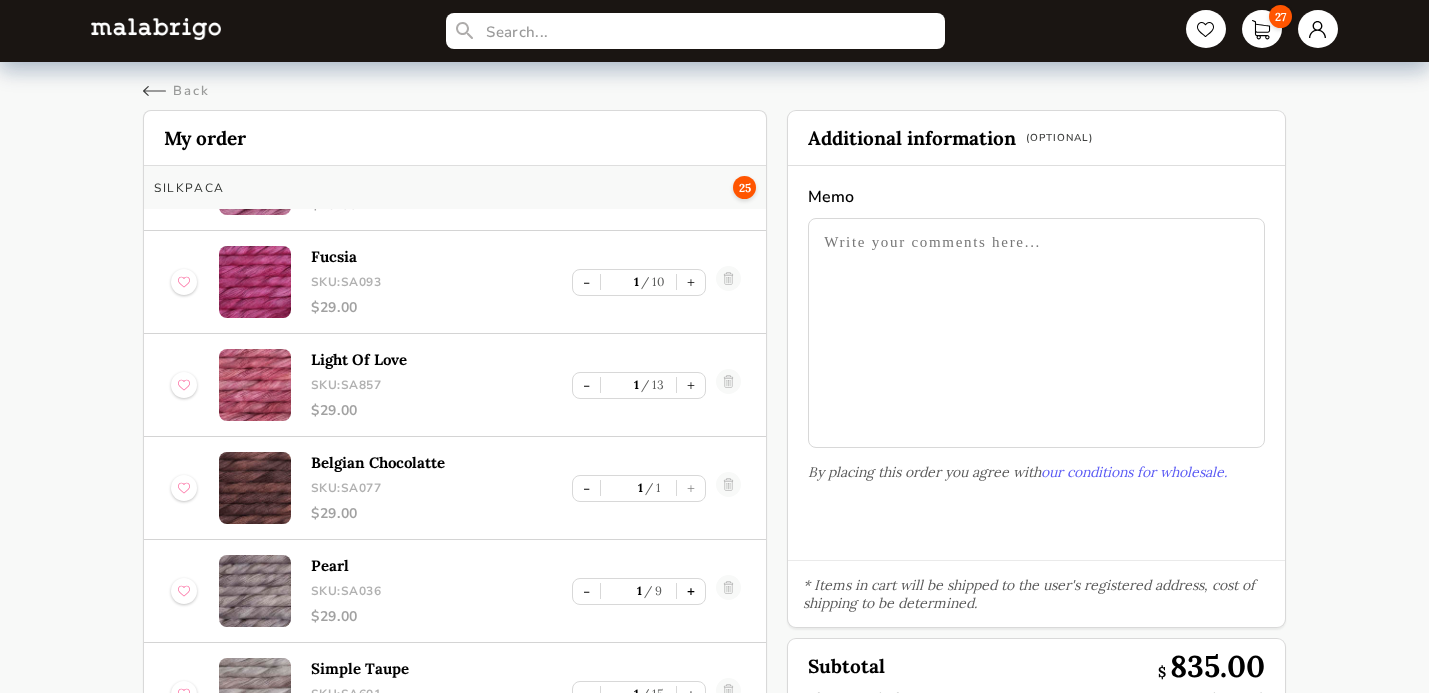 click on "+" at bounding box center (691, 591) 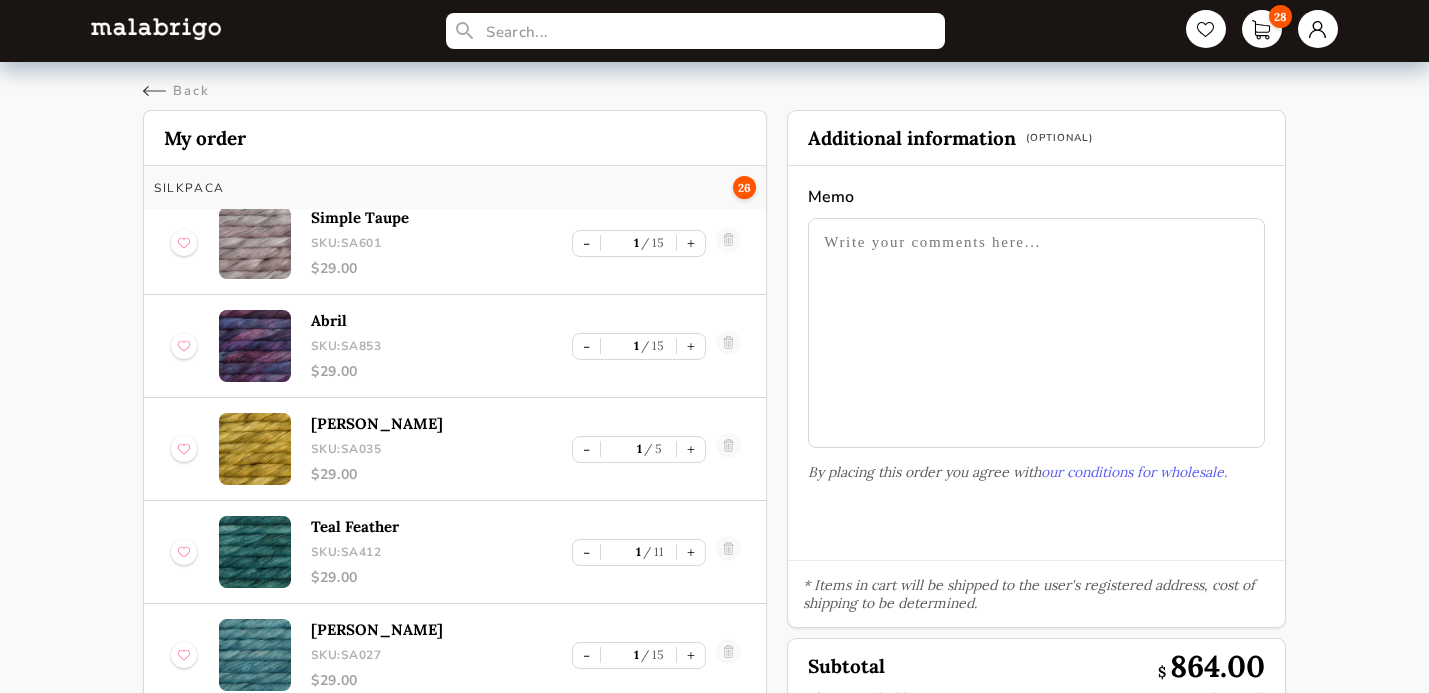 scroll, scrollTop: 1604, scrollLeft: 0, axis: vertical 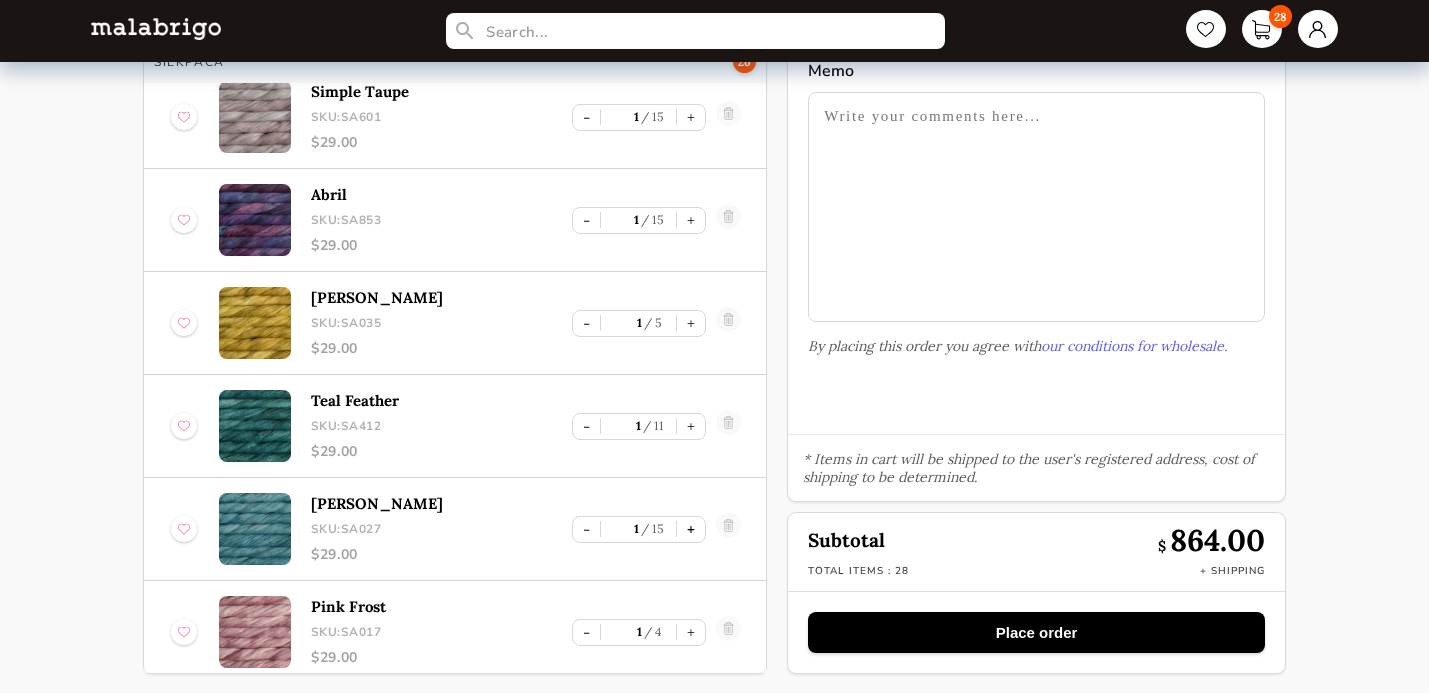 click on "+" at bounding box center (691, 529) 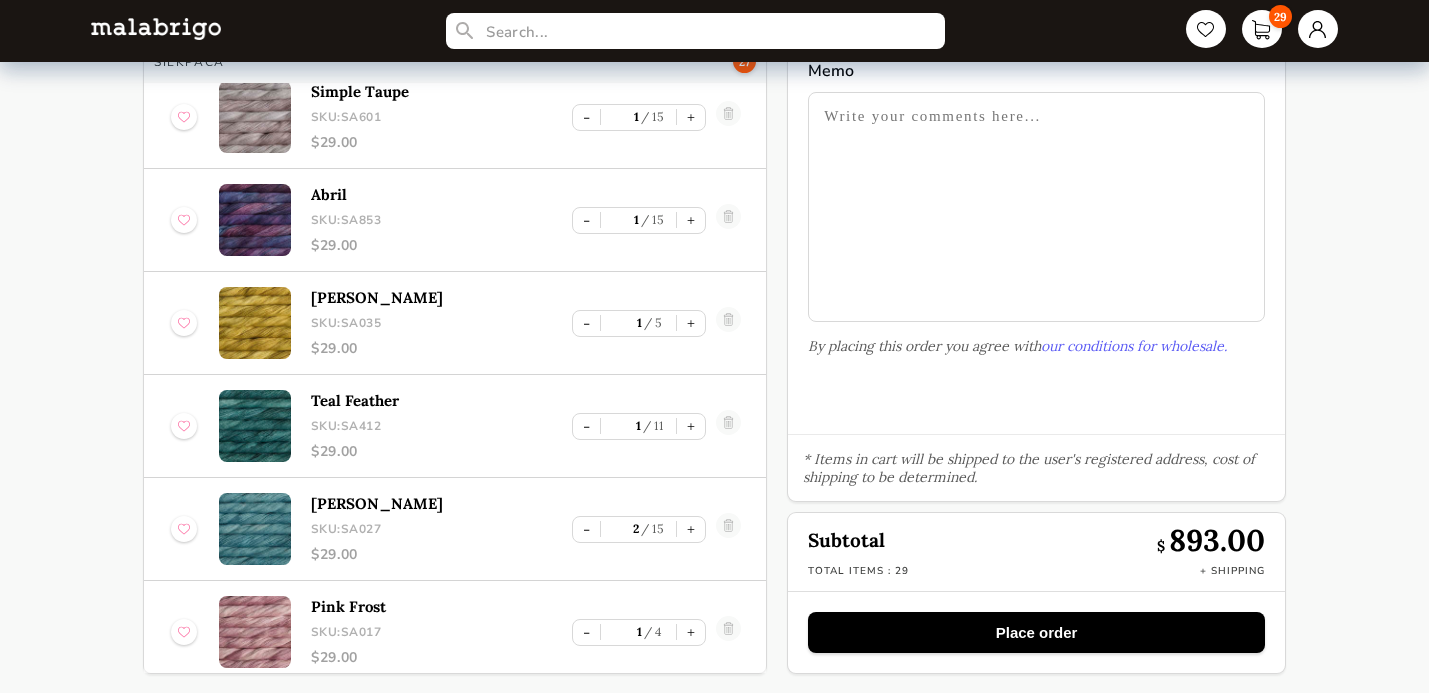 click on "Place order" at bounding box center (1036, 632) 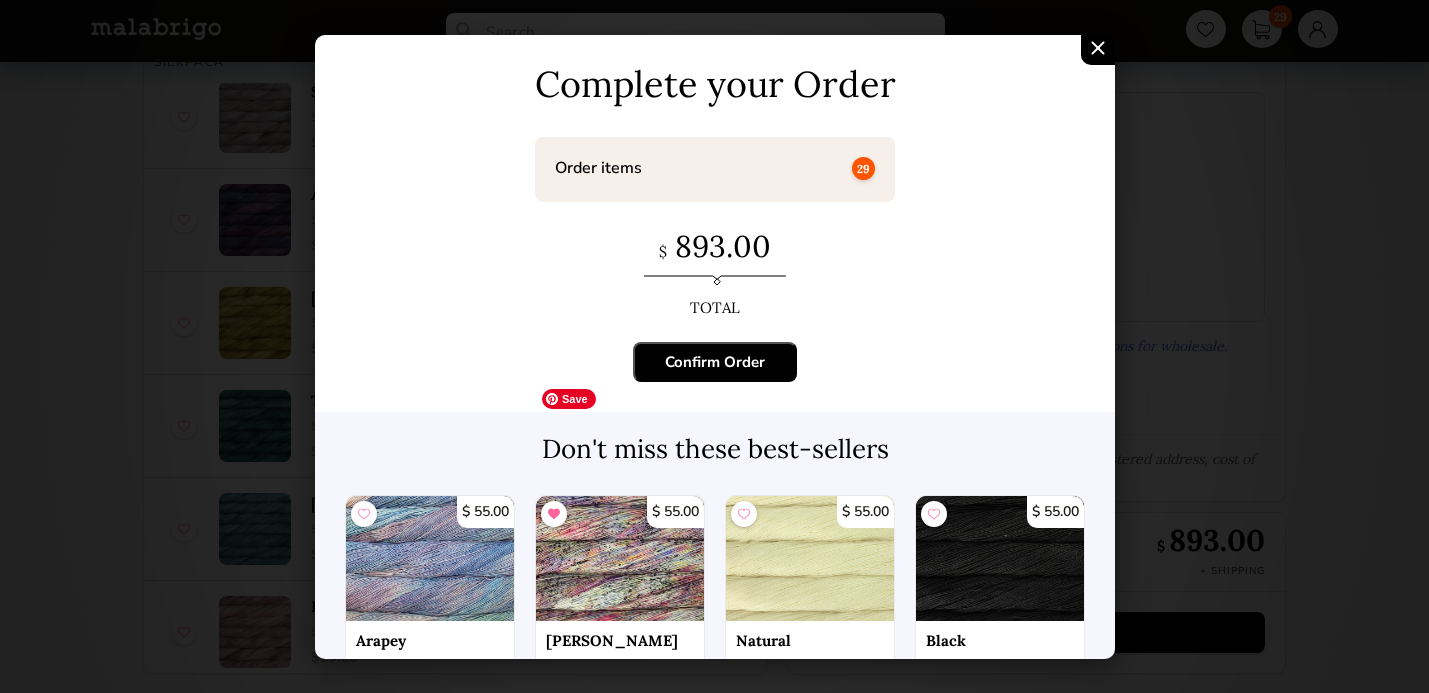 scroll, scrollTop: 0, scrollLeft: 0, axis: both 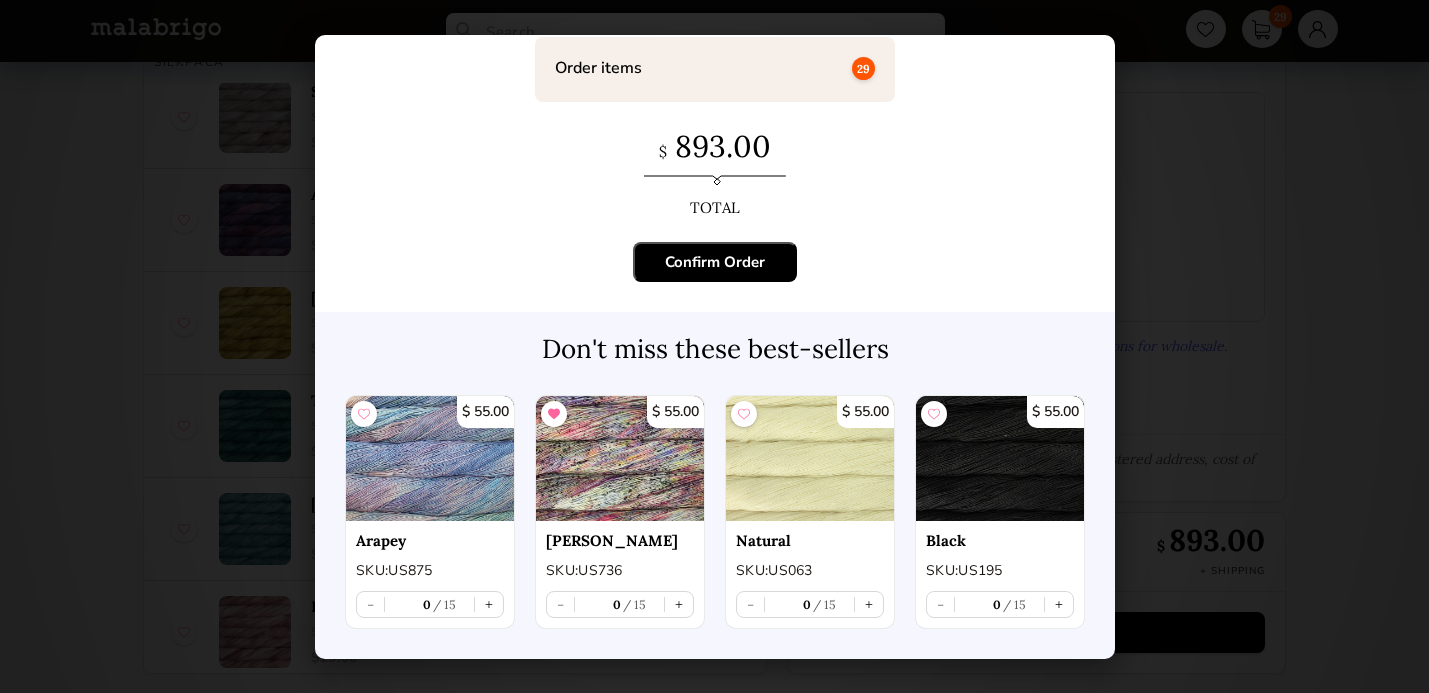 click on "Complete your Order Order items 29 $   893.00 TOTAL Confirm Order Don't miss these best-sellers $   55.00 Arapey SKU:  US875 - 0 15 + $   55.00 Gloria SKU:  US736 - 0 15 + $   55.00 Natural SKU:  US063 - 0 15 + $   55.00 Black SKU:  US195 - 0 15 +" at bounding box center (714, 346) 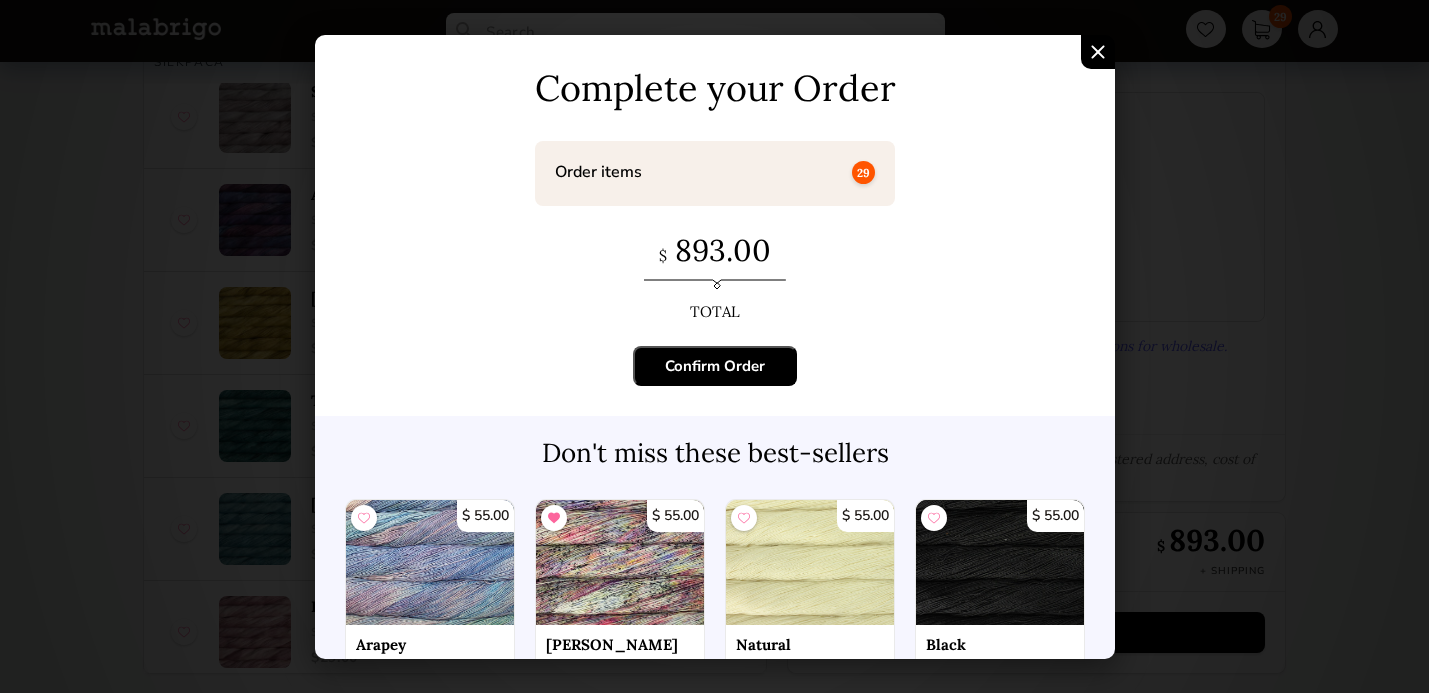 click at bounding box center [1098, 52] 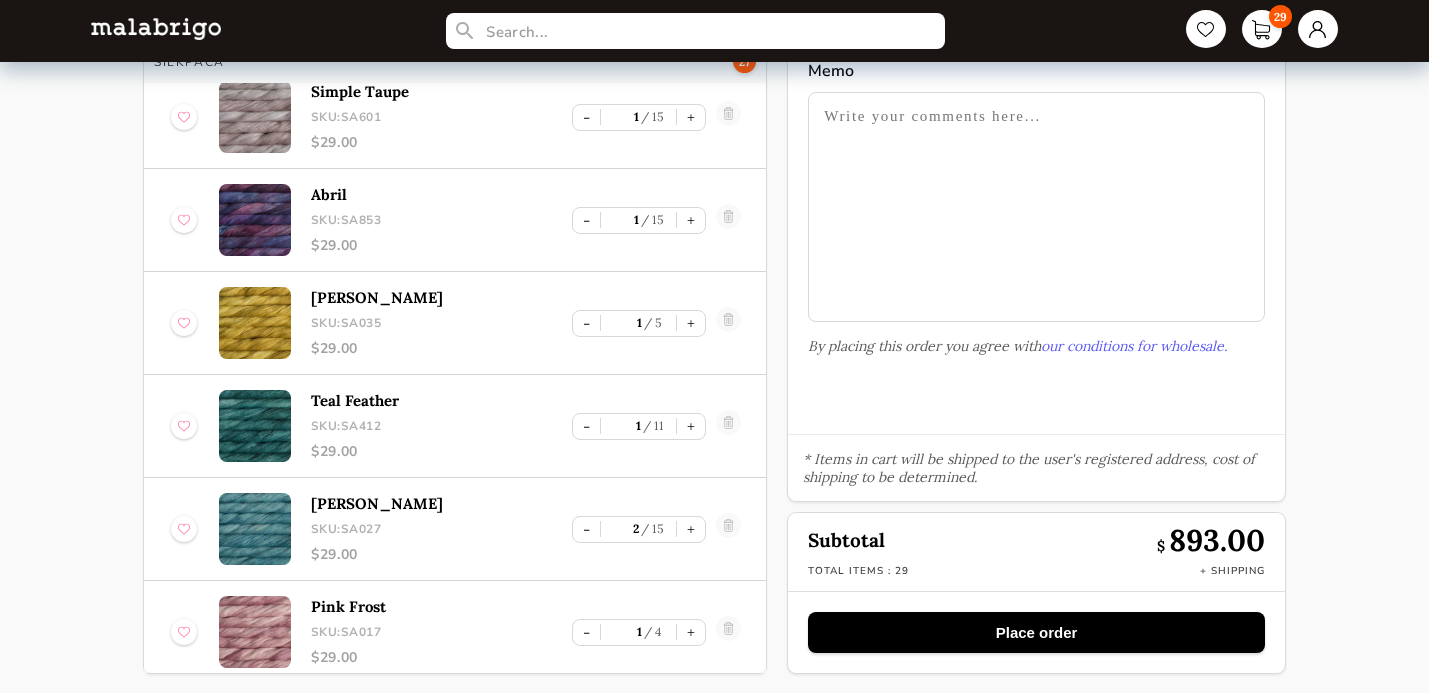 scroll, scrollTop: 0, scrollLeft: 0, axis: both 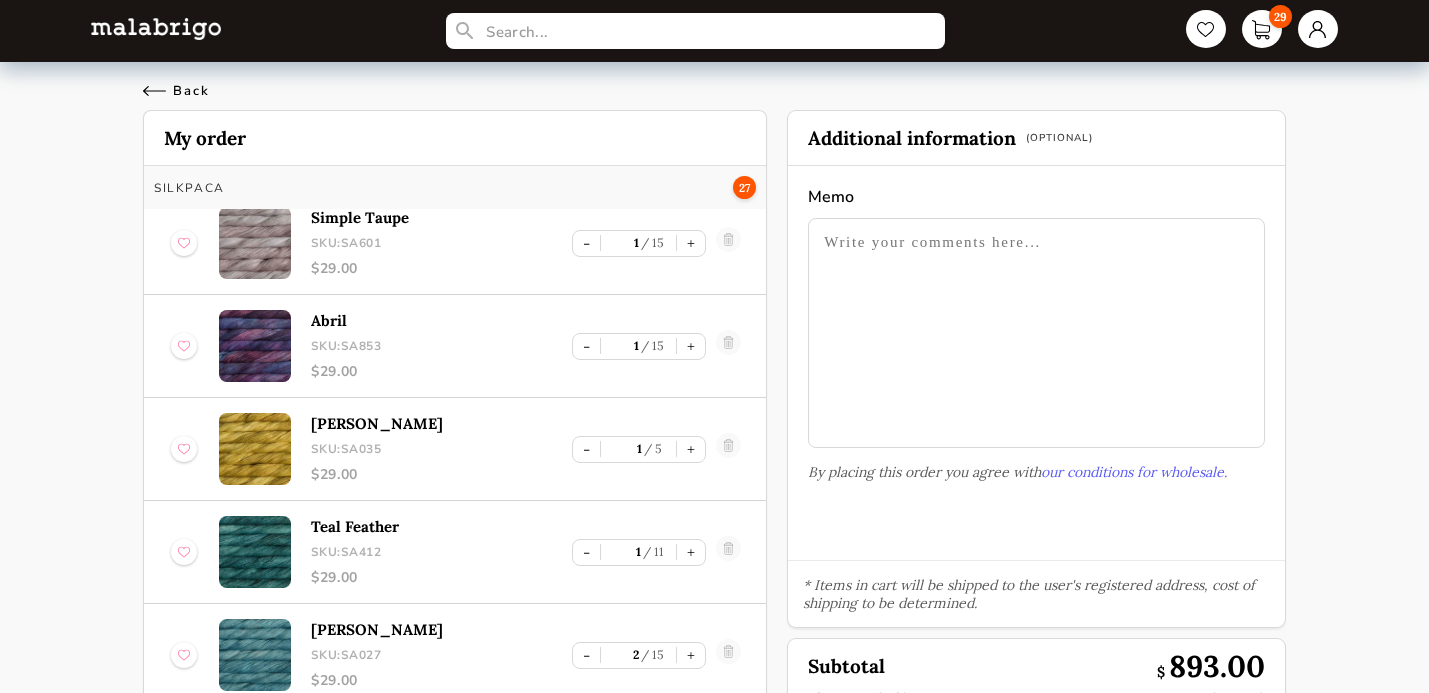 click on "Back" at bounding box center (176, 91) 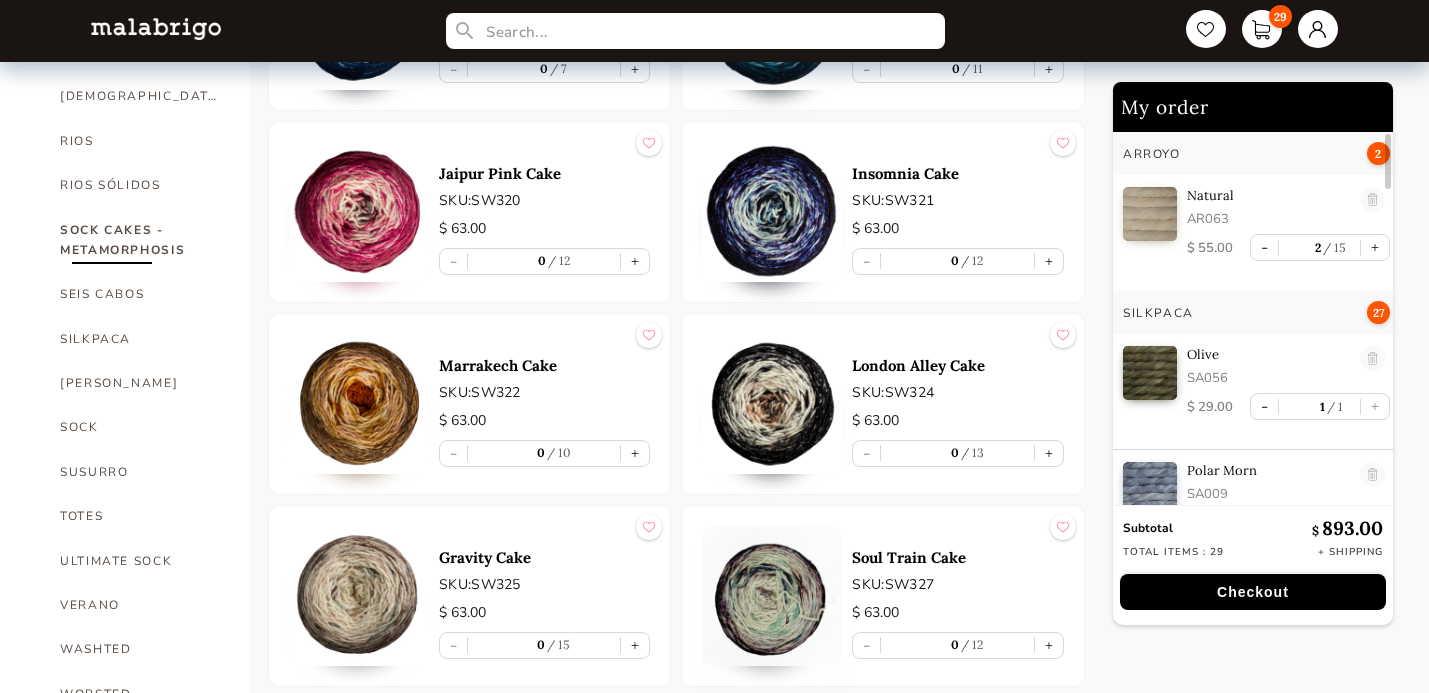 scroll, scrollTop: 1285, scrollLeft: 0, axis: vertical 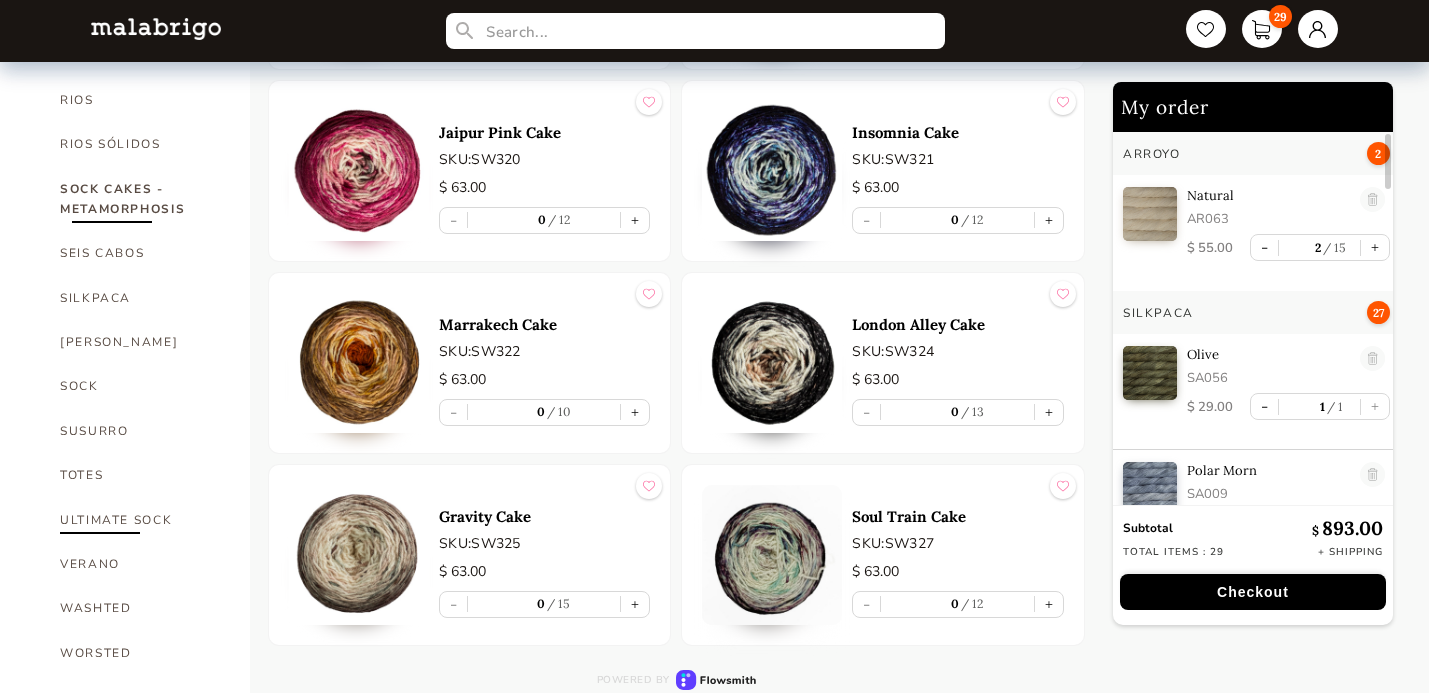 click on "ULTIMATE SOCK" at bounding box center [140, 520] 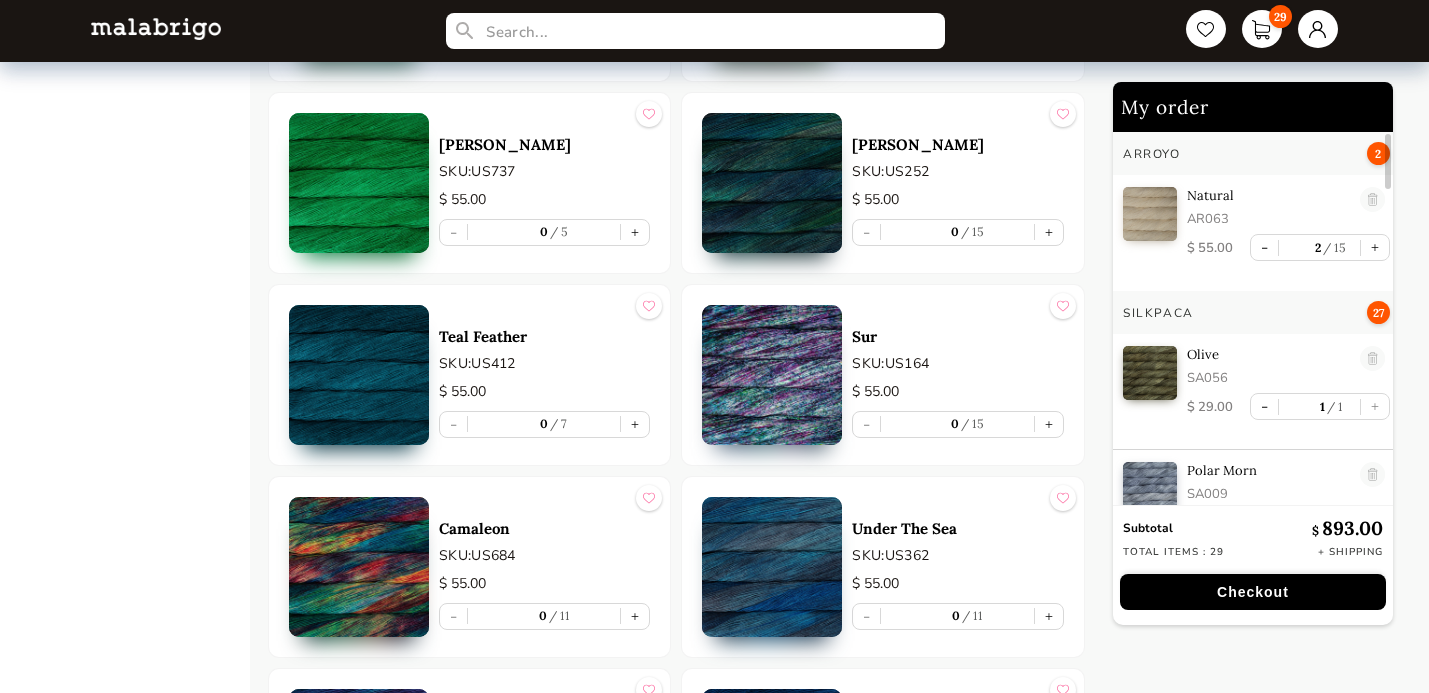 scroll, scrollTop: 4340, scrollLeft: 0, axis: vertical 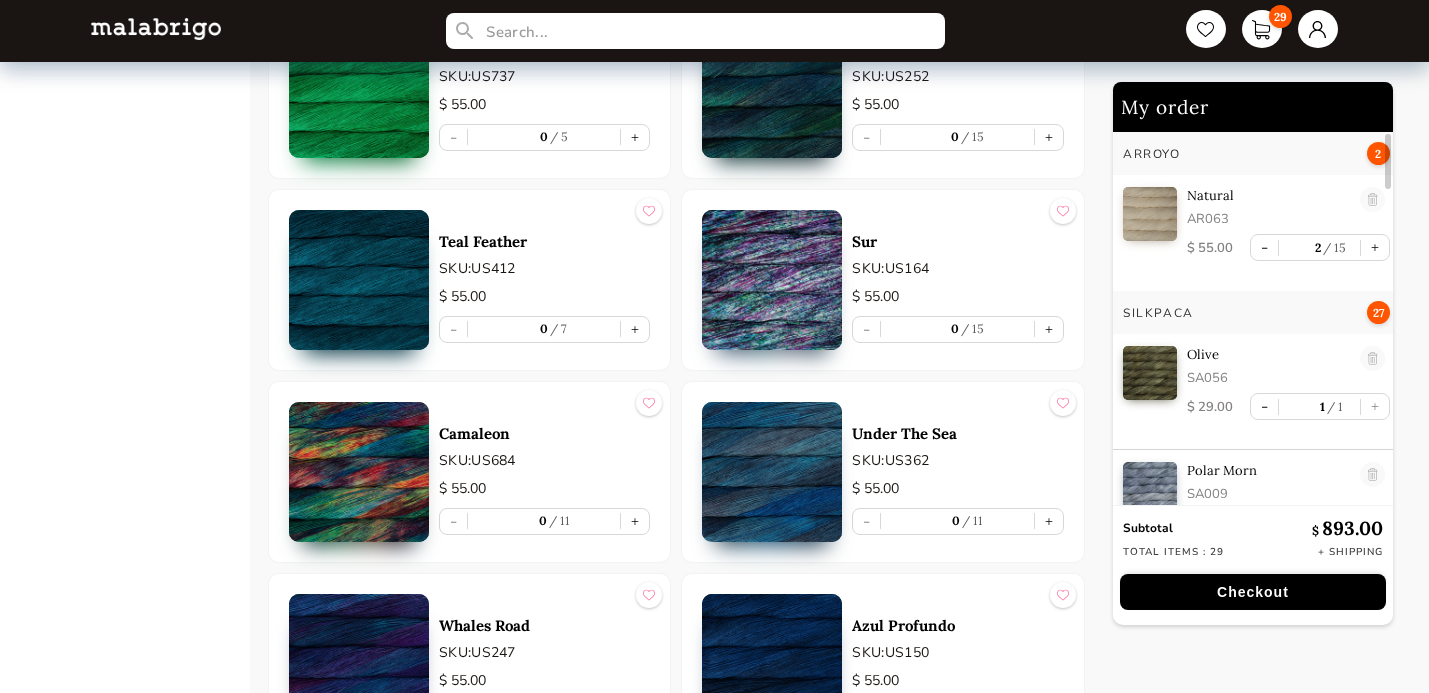 click on "Checkout" at bounding box center [1253, 592] 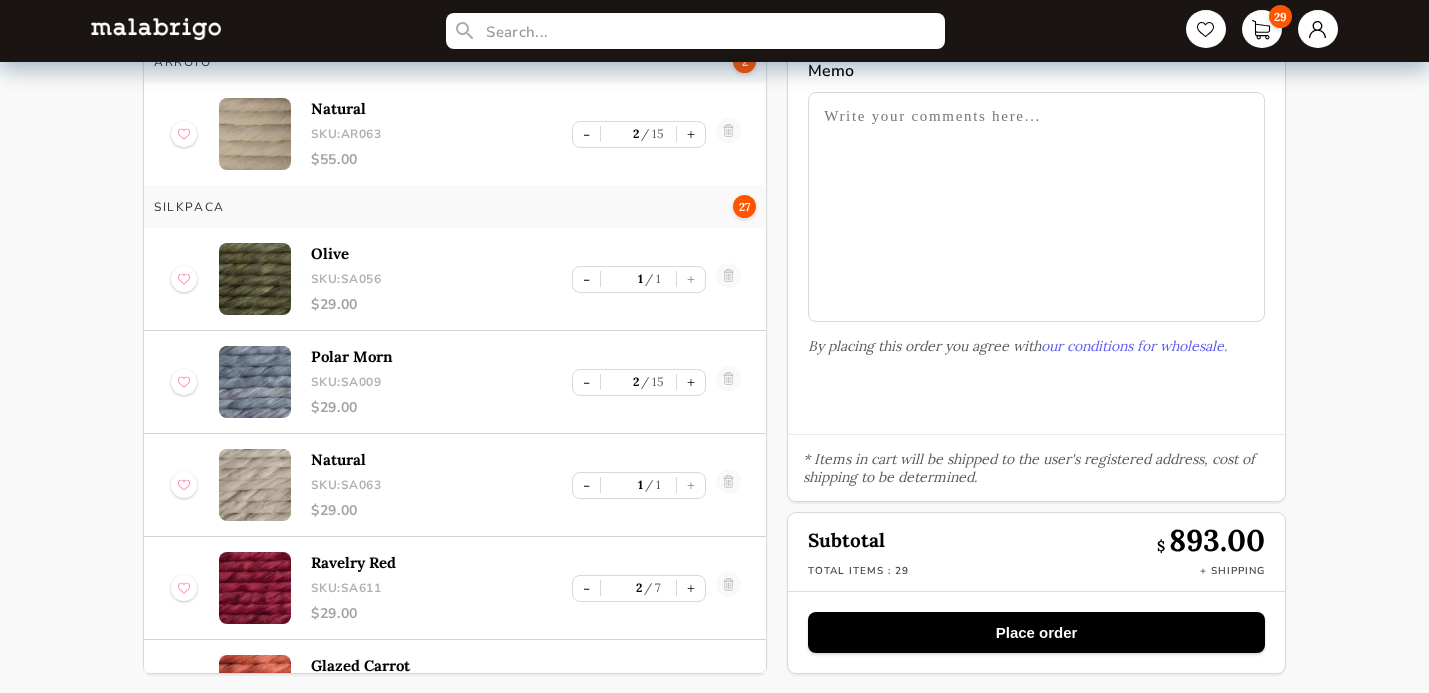 click on "Place order" at bounding box center (1036, 632) 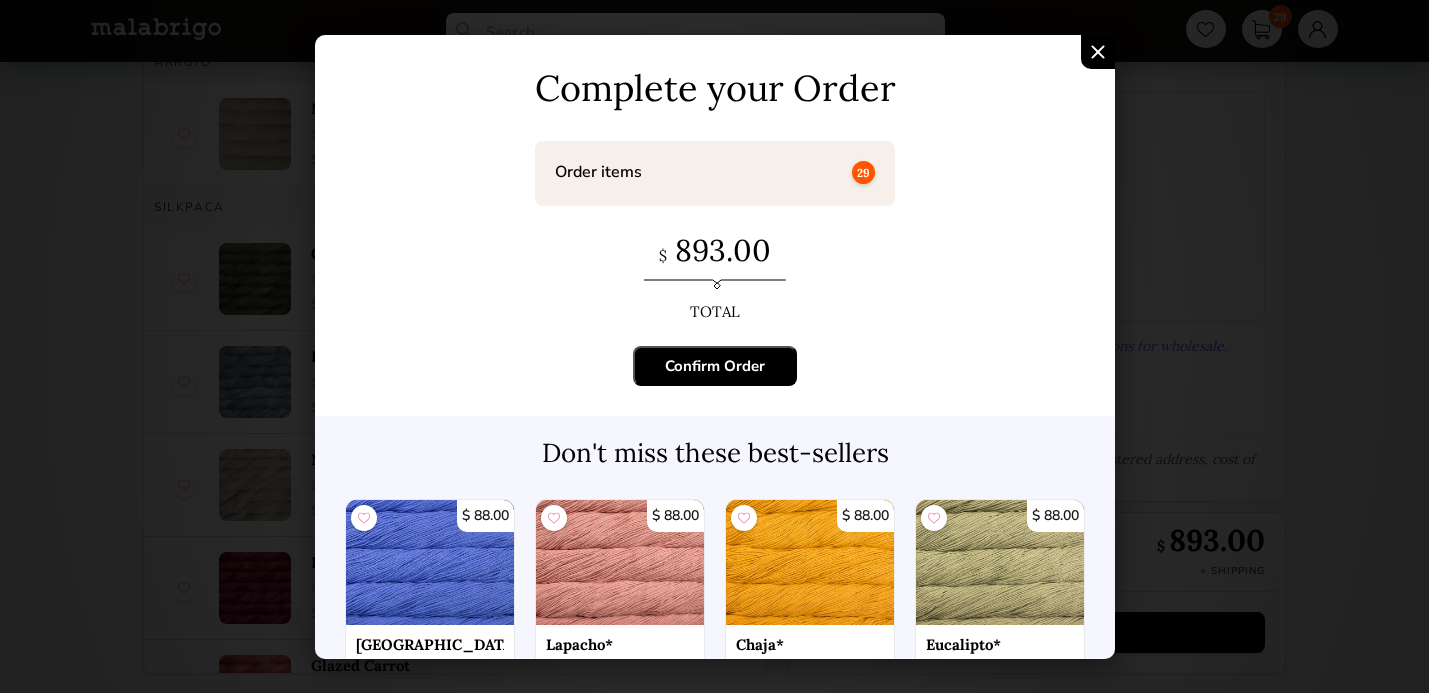 click on "Confirm Order" at bounding box center (715, 366) 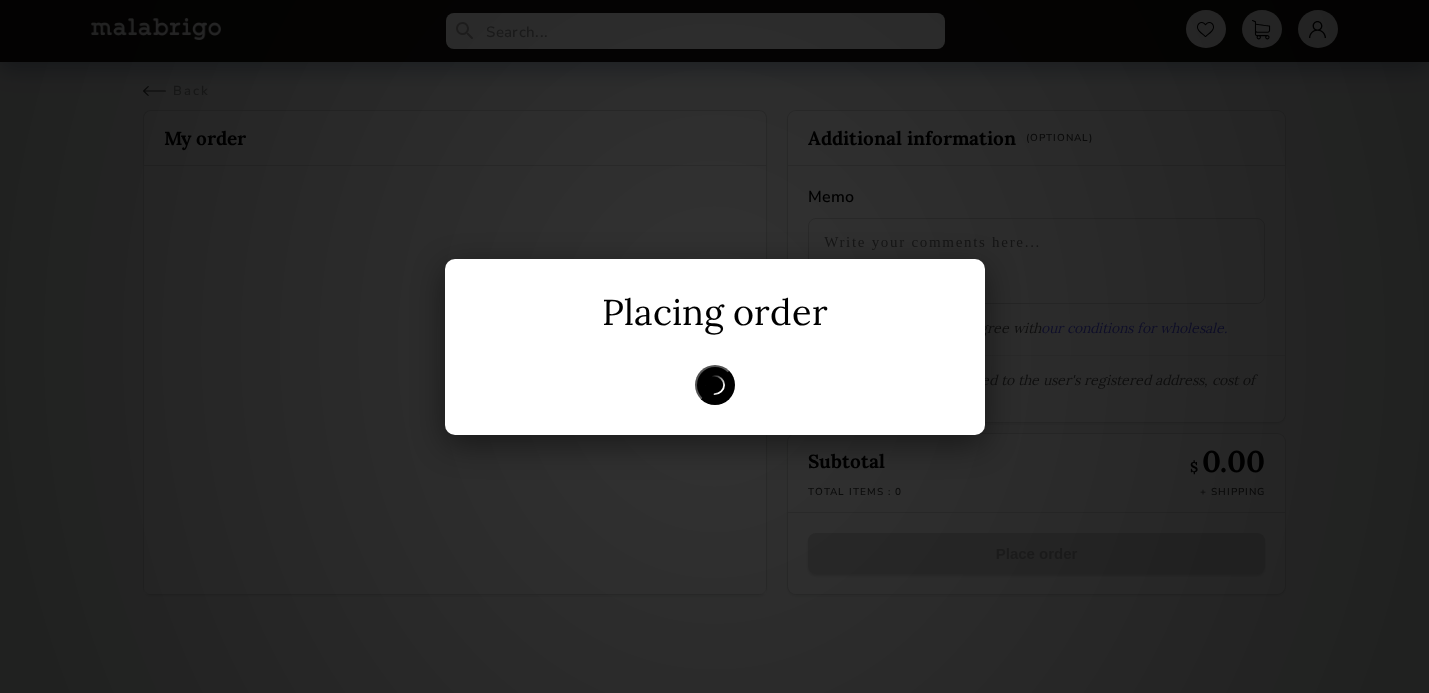 scroll, scrollTop: 0, scrollLeft: 0, axis: both 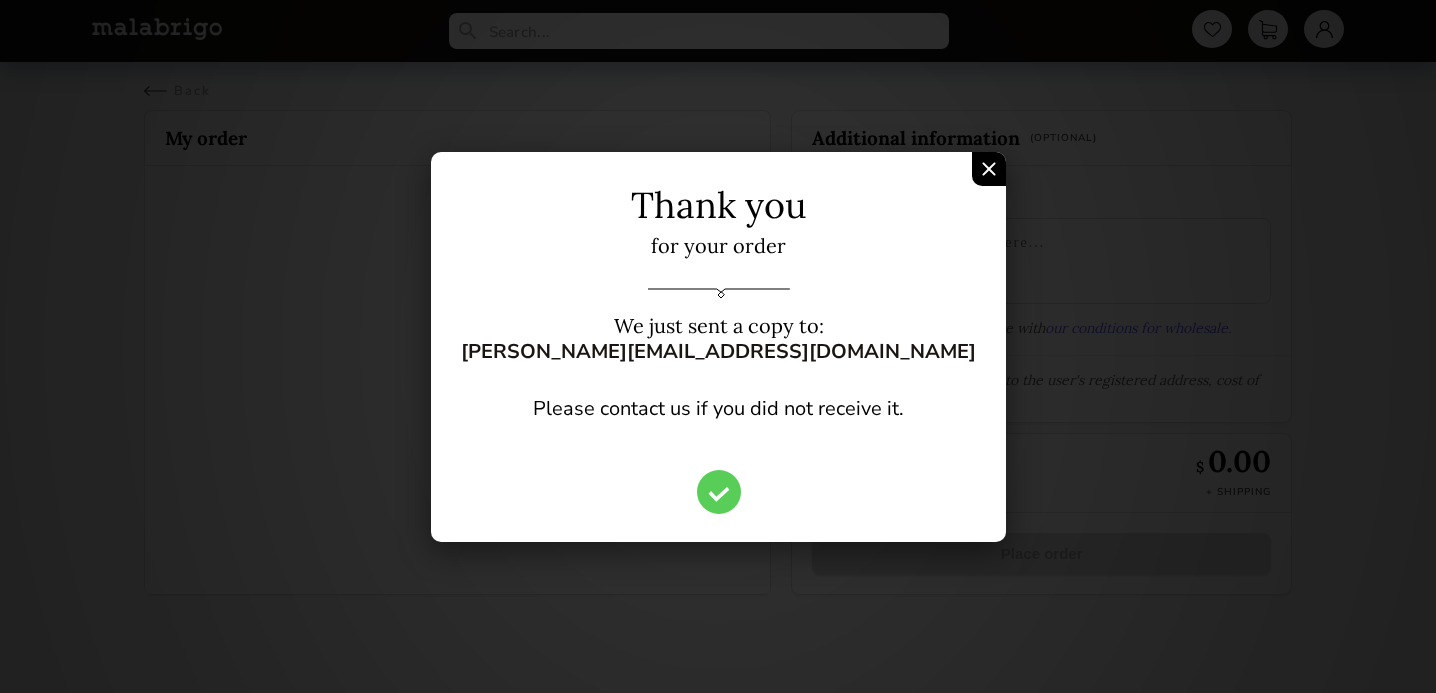 click at bounding box center [718, 492] 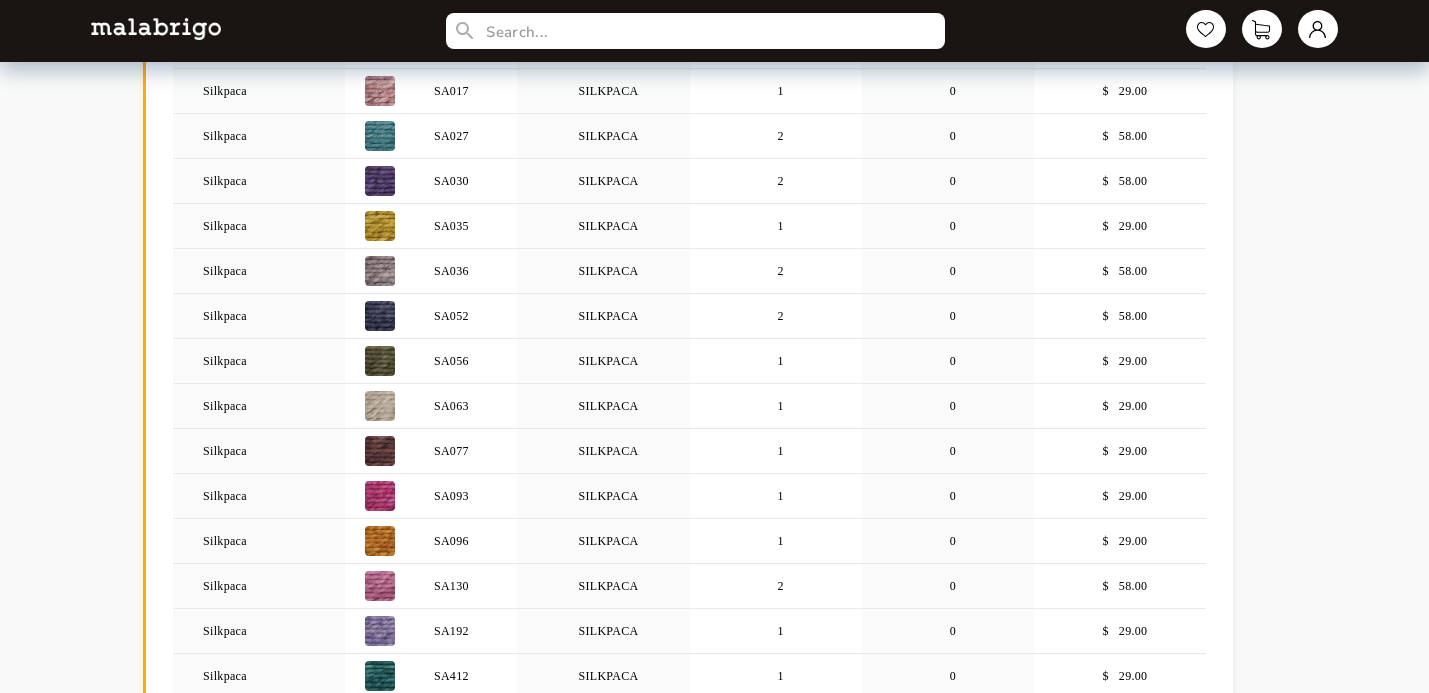 scroll, scrollTop: 0, scrollLeft: 0, axis: both 